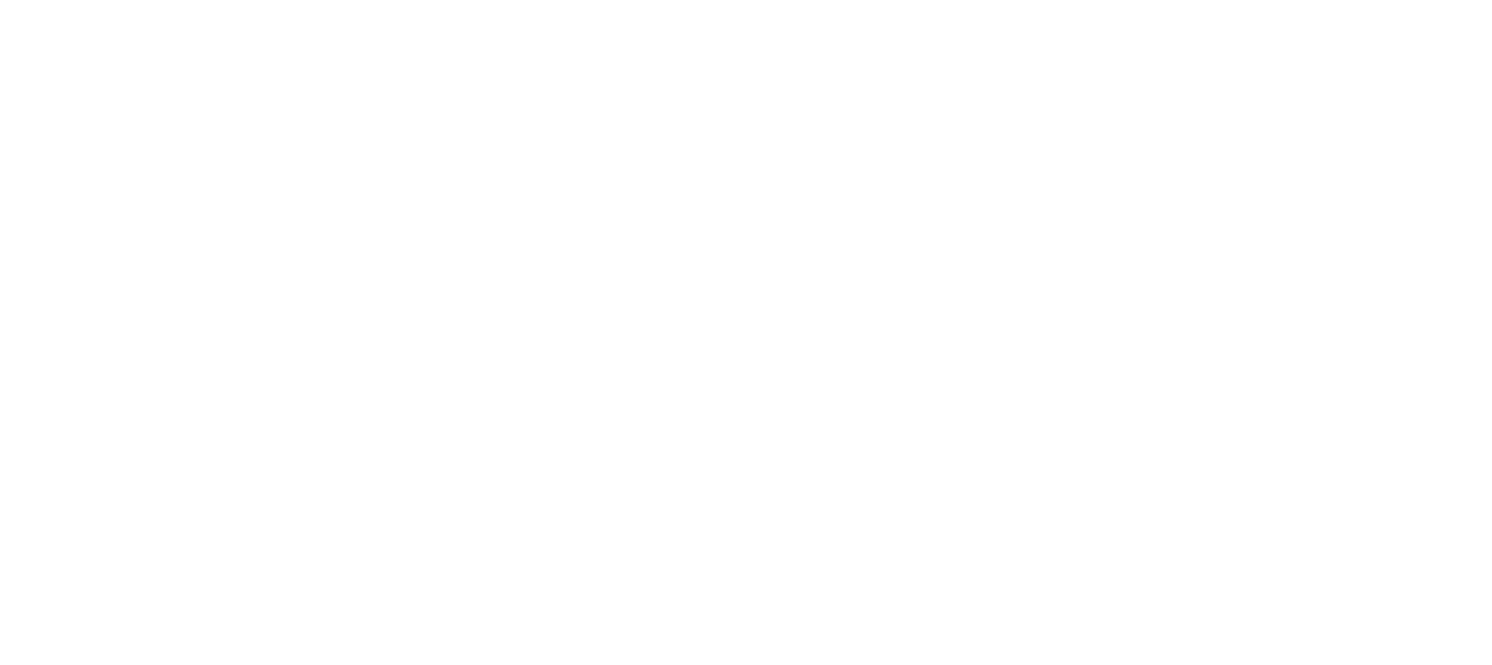 scroll, scrollTop: 0, scrollLeft: 0, axis: both 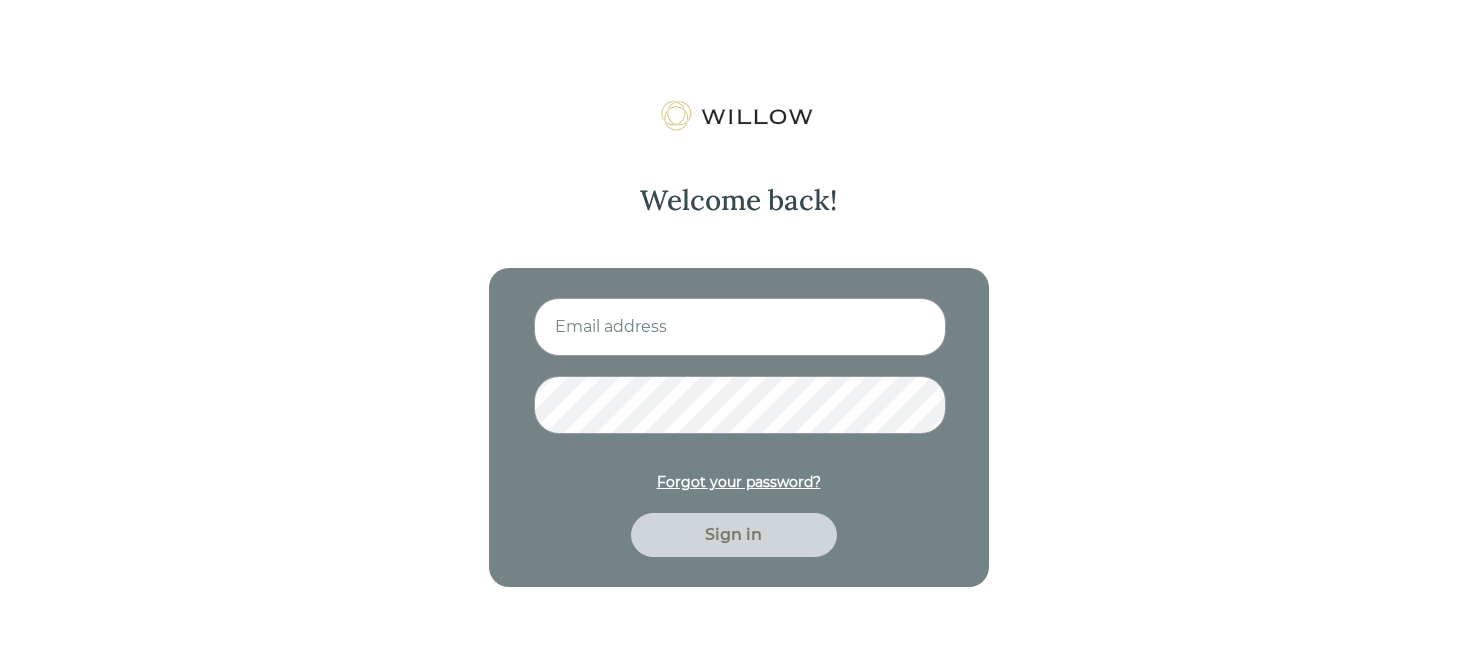 click at bounding box center (740, 327) 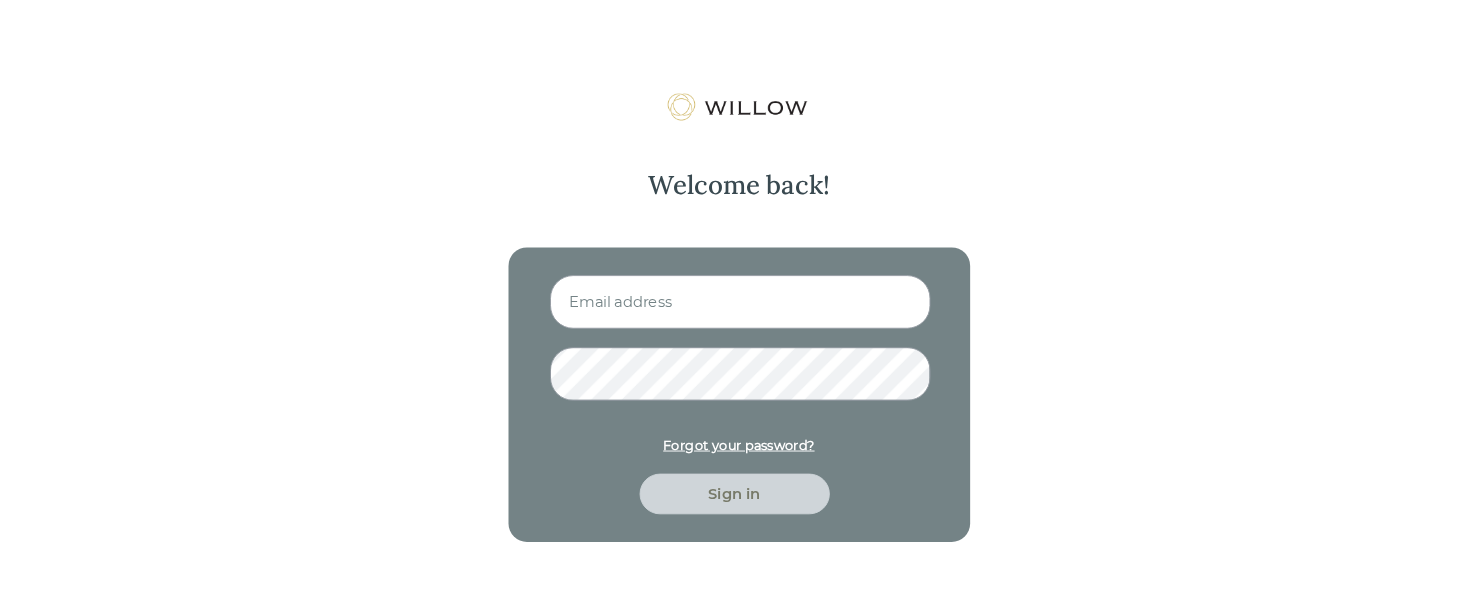 scroll, scrollTop: 0, scrollLeft: 0, axis: both 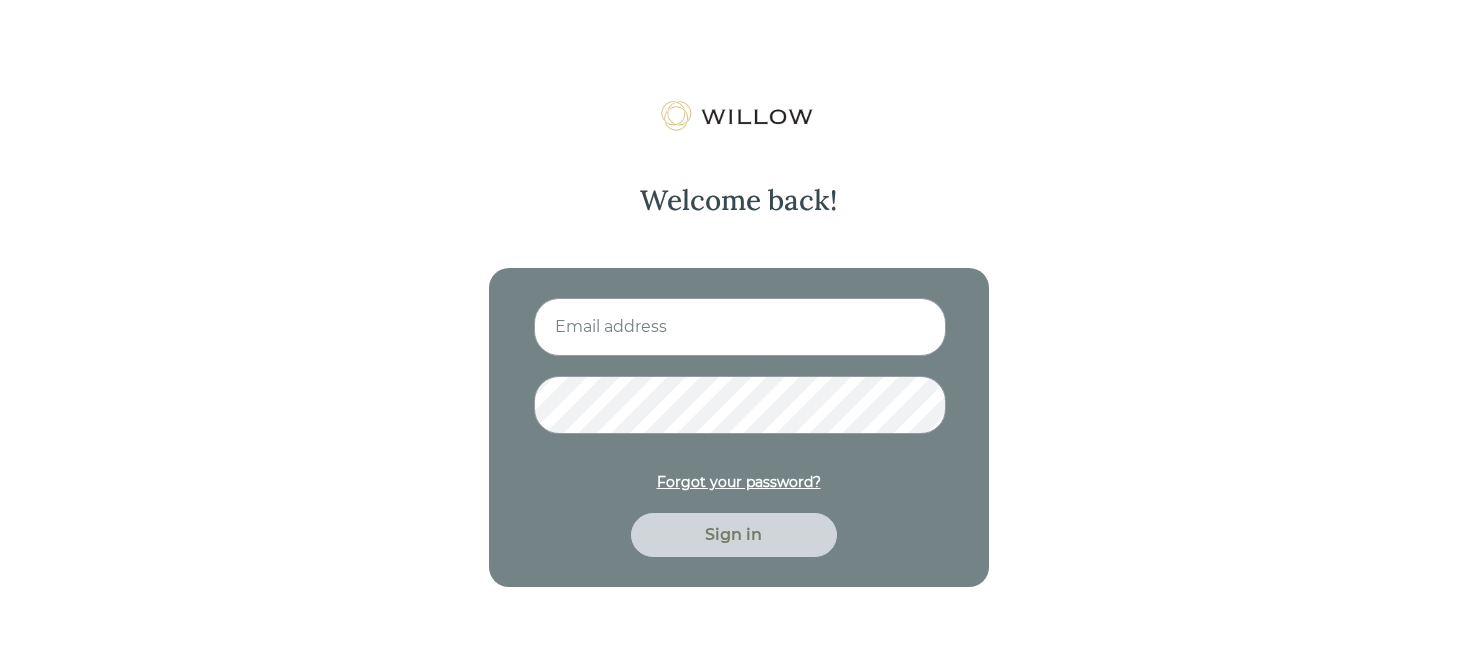 type on "[EMAIL_ADDRESS][DOMAIN_NAME]" 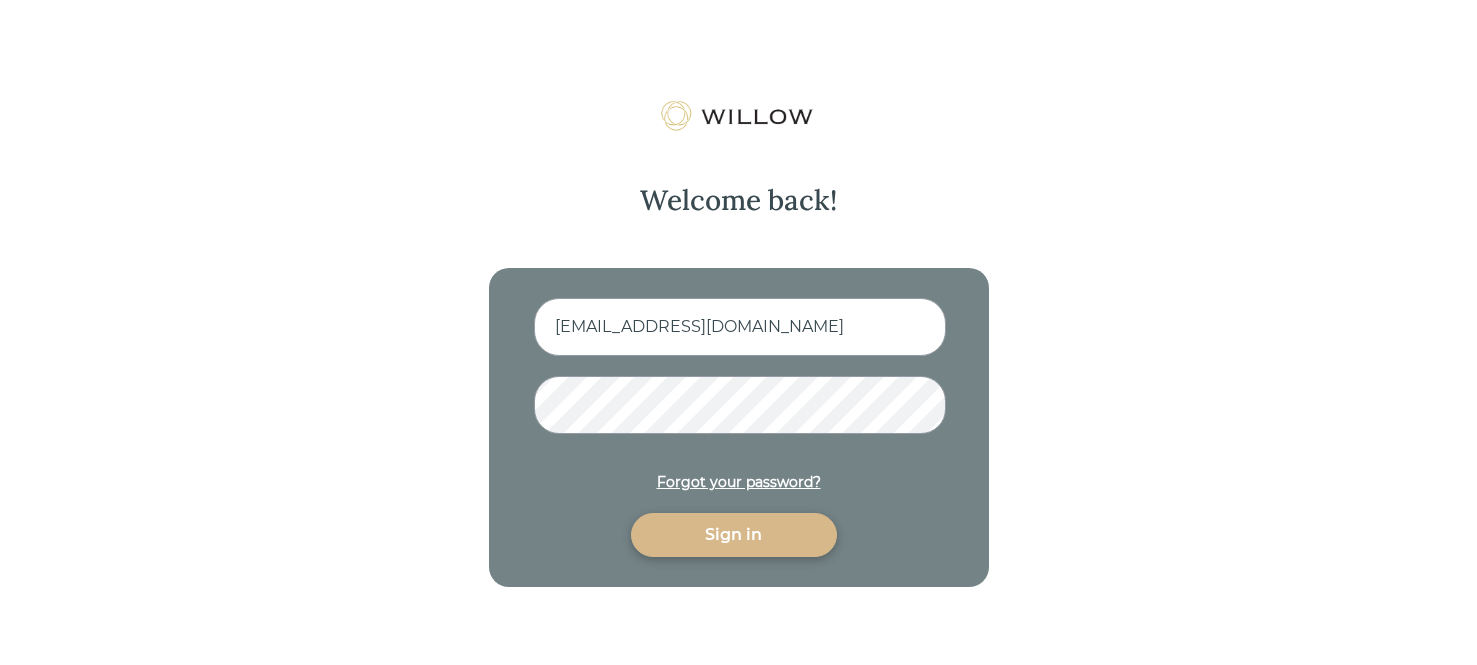 drag, startPoint x: 718, startPoint y: 537, endPoint x: 662, endPoint y: 539, distance: 56.0357 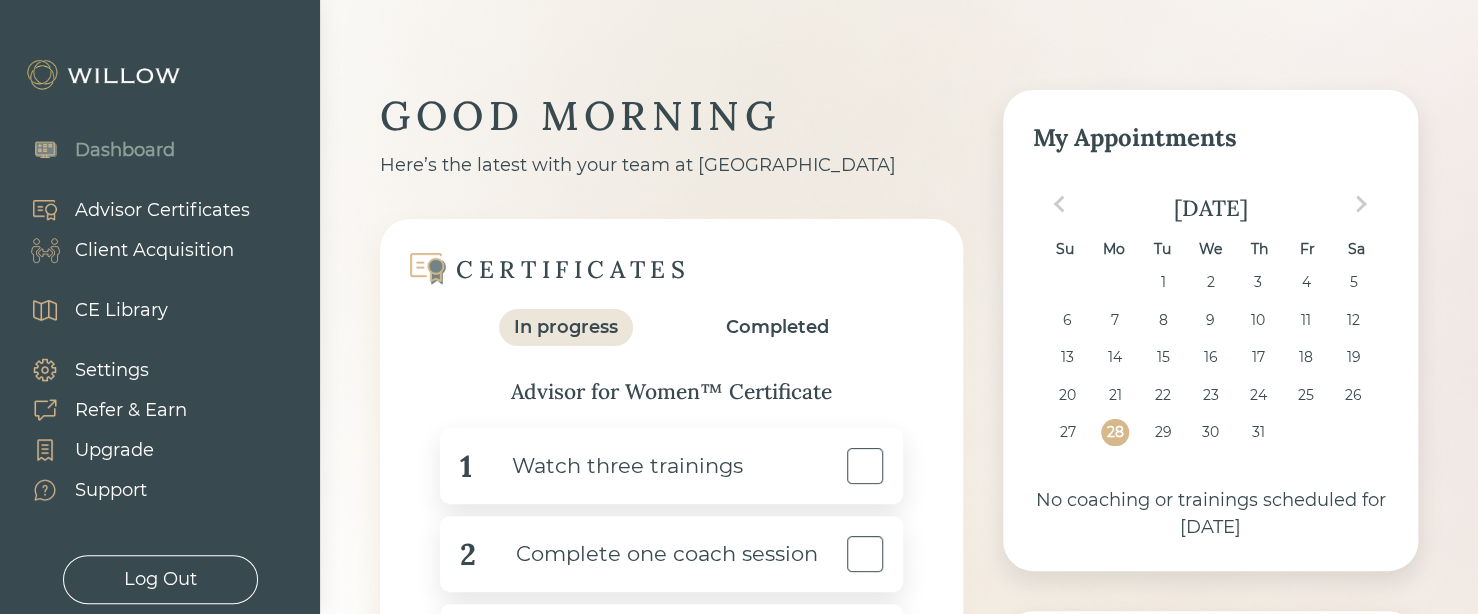 click on "Here’s the latest with your team at [GEOGRAPHIC_DATA]" at bounding box center [671, 165] 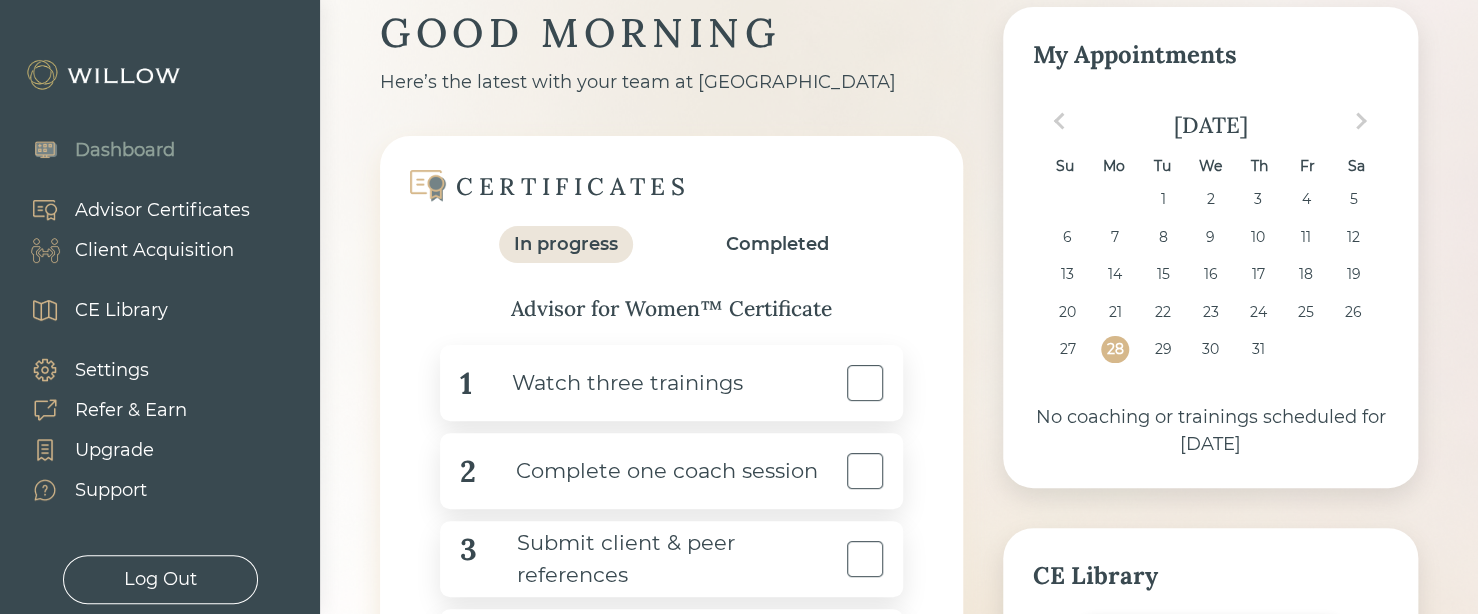 scroll, scrollTop: 120, scrollLeft: 0, axis: vertical 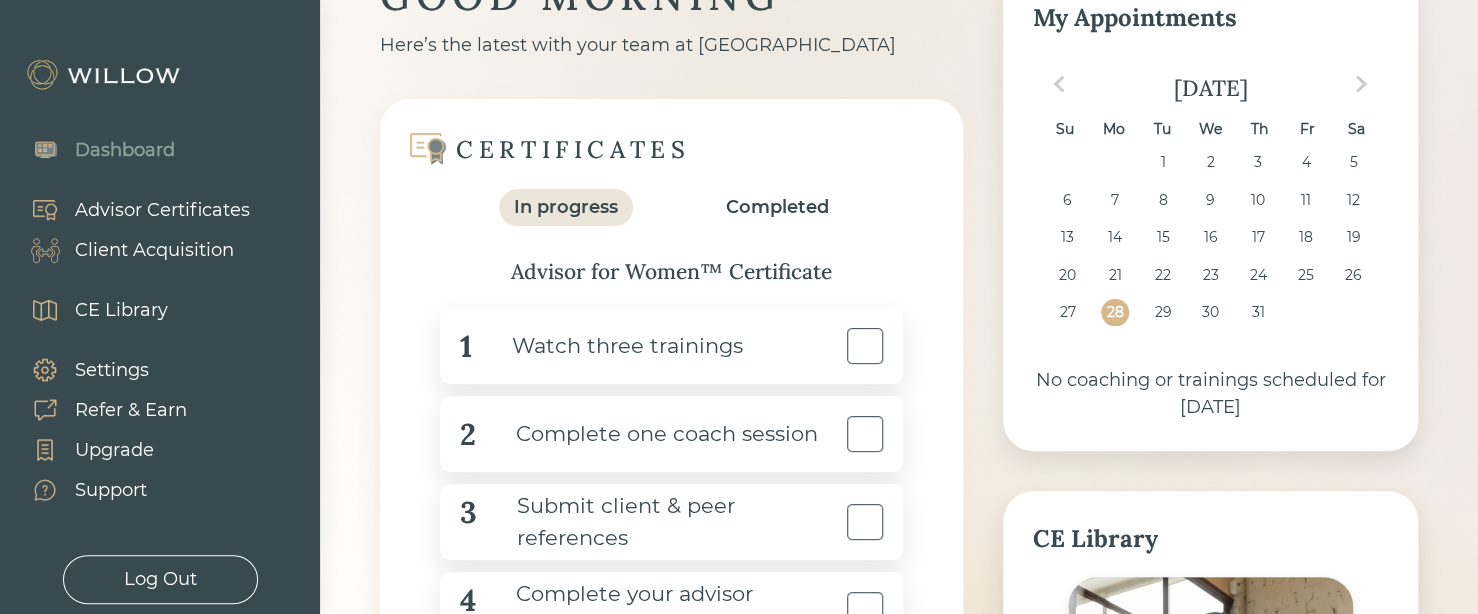 click on "Advisor Certificates" at bounding box center (162, 210) 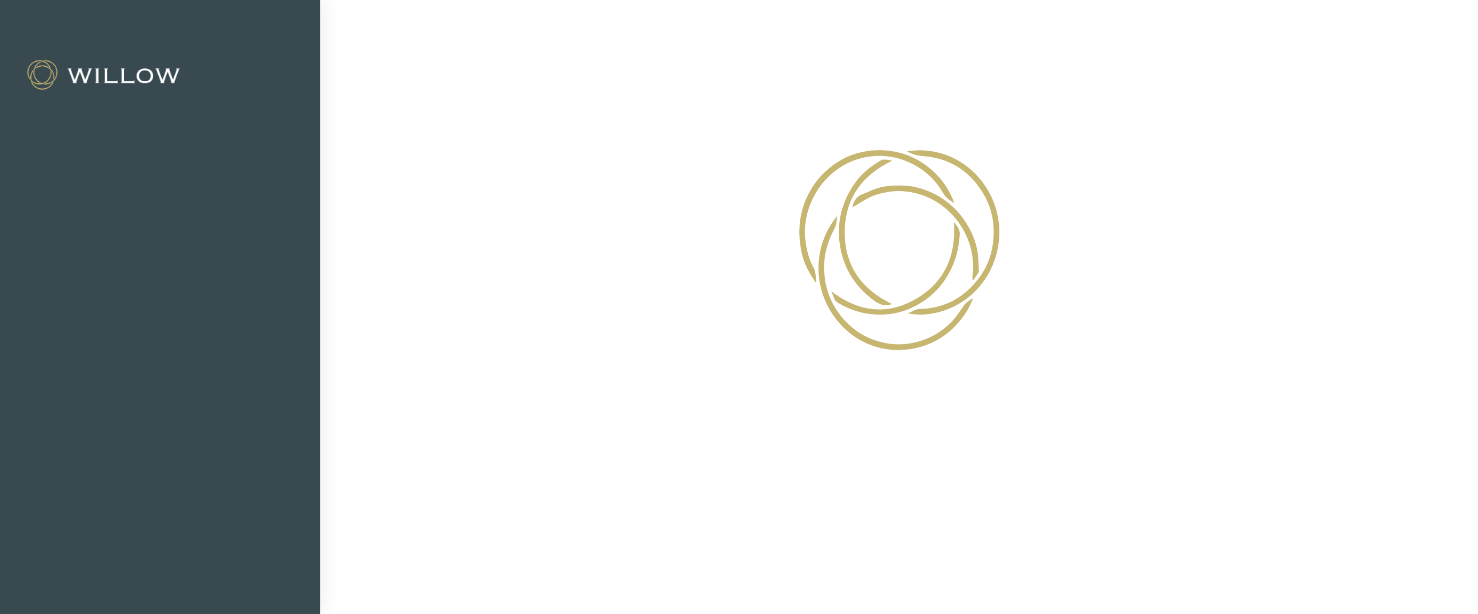 scroll, scrollTop: 0, scrollLeft: 0, axis: both 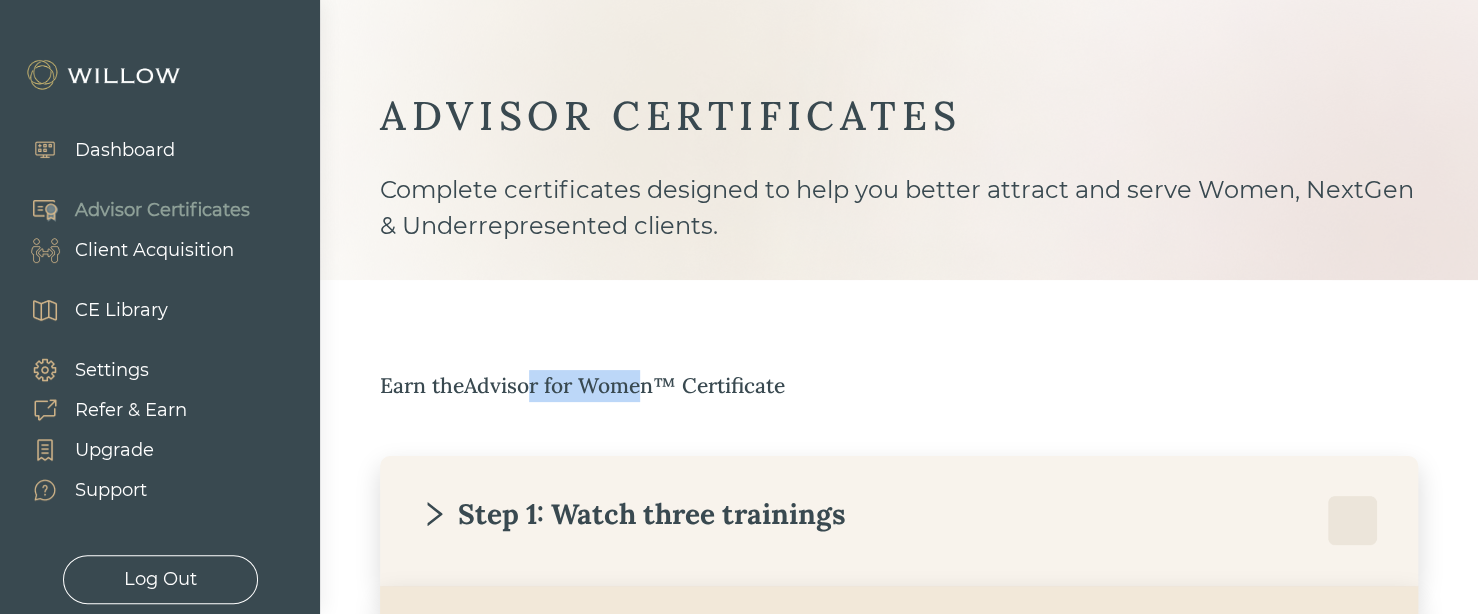 drag, startPoint x: 531, startPoint y: 401, endPoint x: 645, endPoint y: 393, distance: 114.28036 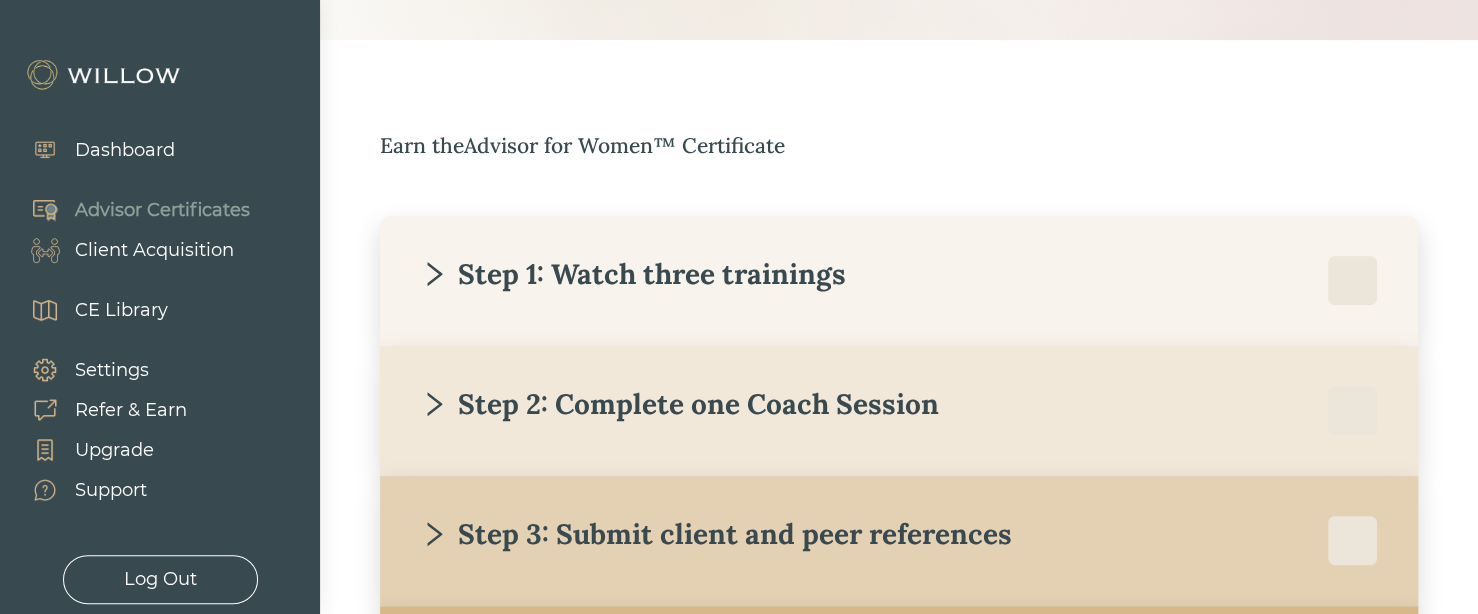 scroll, scrollTop: 360, scrollLeft: 0, axis: vertical 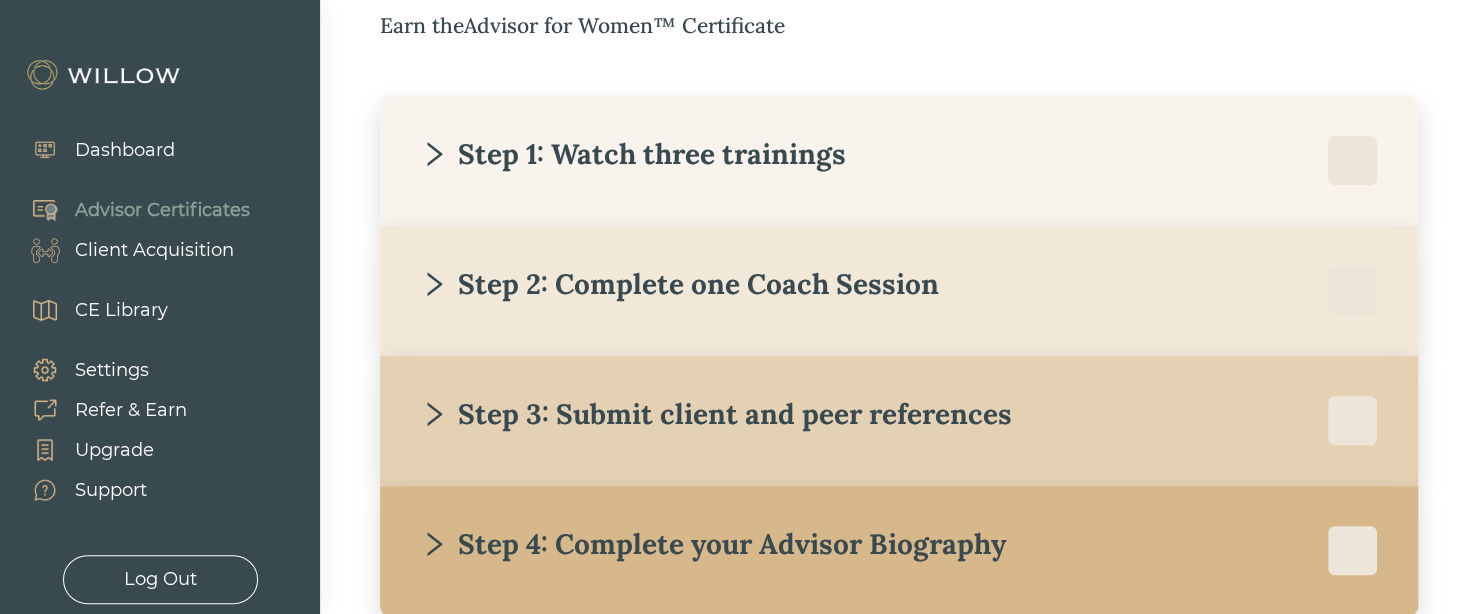 click on "Step 1: Watch three trainings" at bounding box center (633, 154) 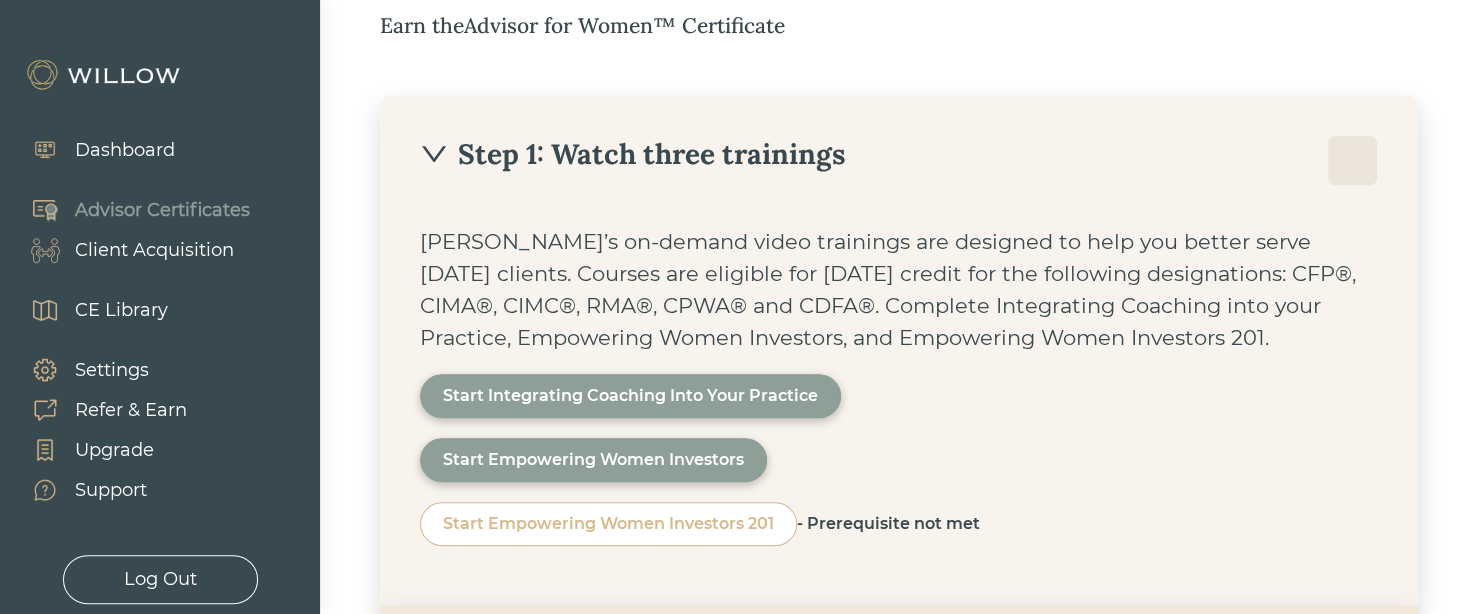 click on "Step 1: Watch three trainings" at bounding box center [633, 154] 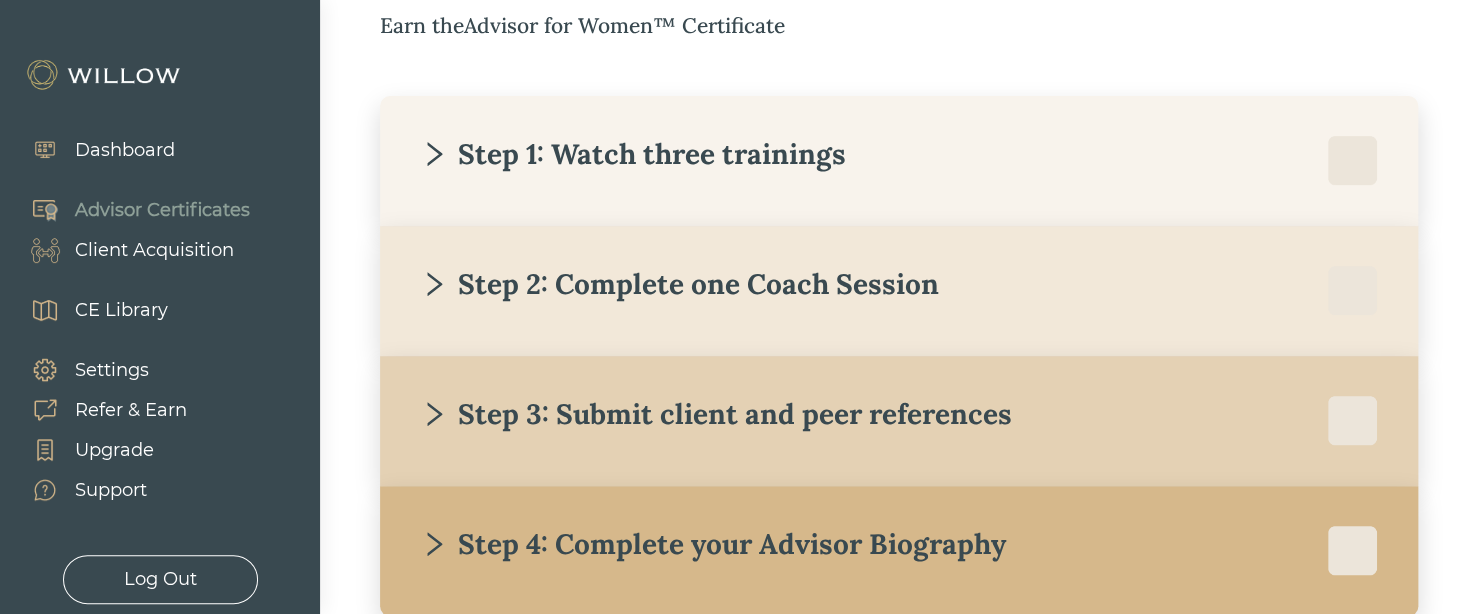 click on "Step 2: Complete one Coach Session" at bounding box center (899, 291) 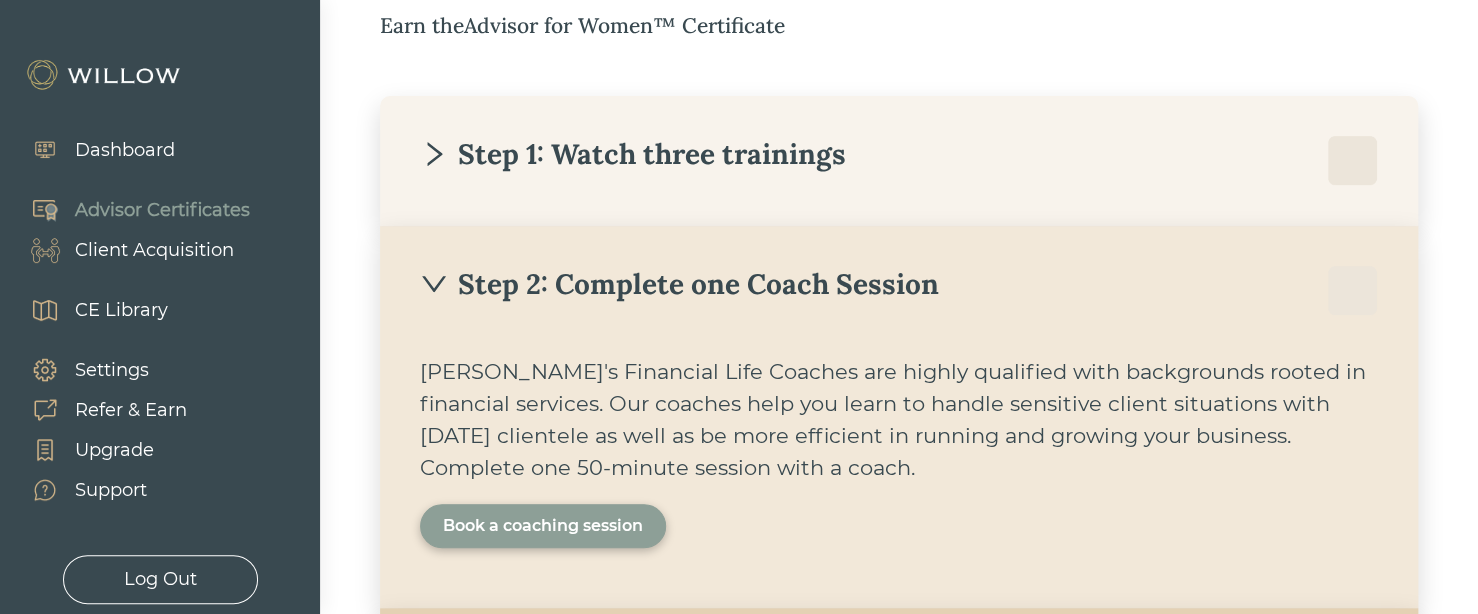 click on "Book a coaching session" at bounding box center (543, 526) 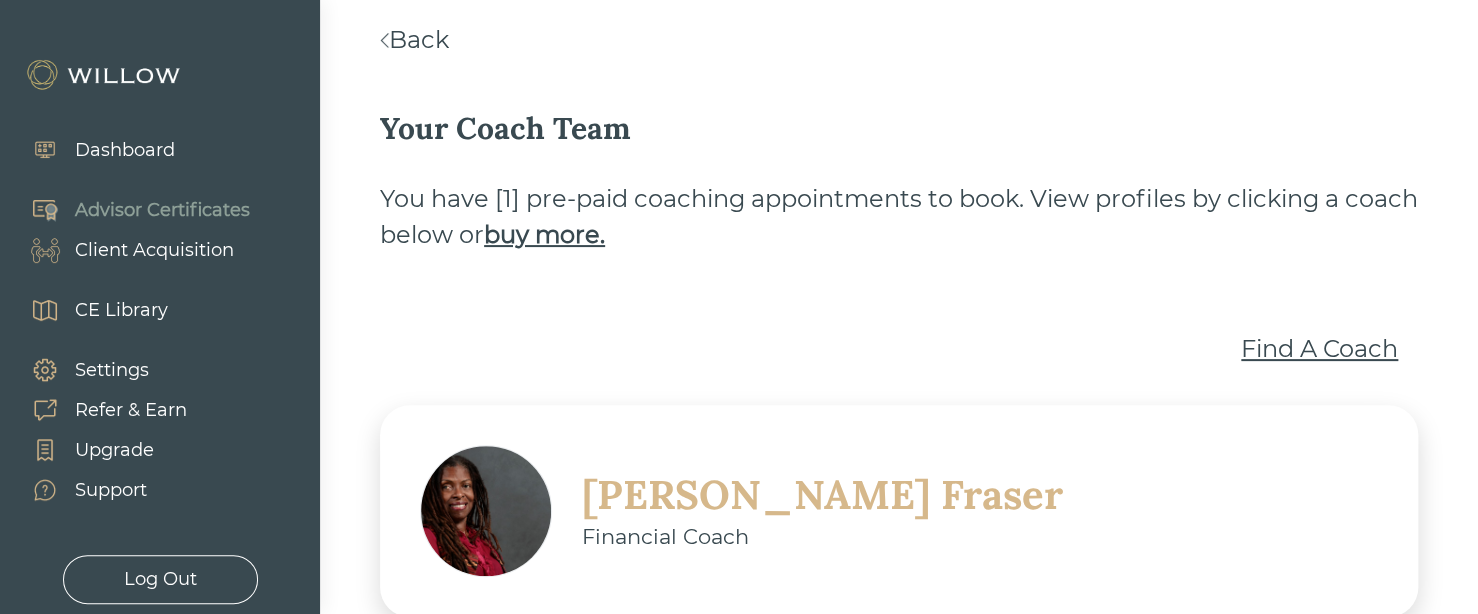 scroll, scrollTop: 120, scrollLeft: 0, axis: vertical 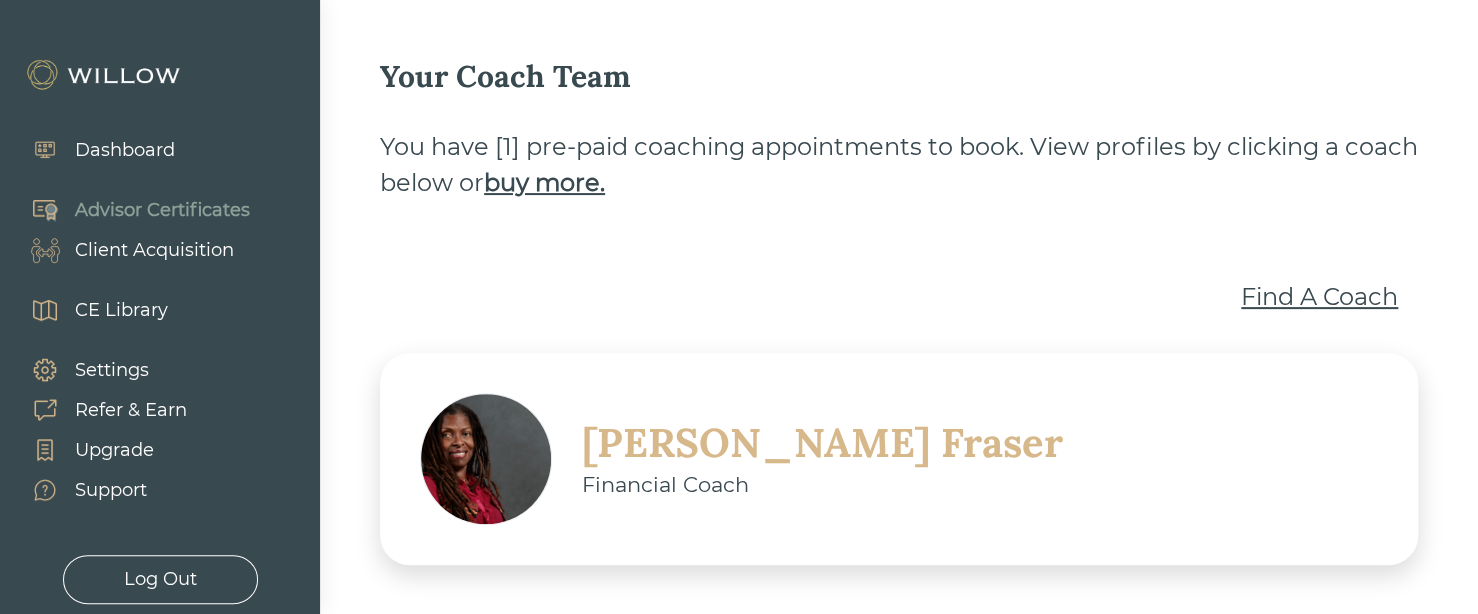 click on "Find A Coach" at bounding box center (1319, 297) 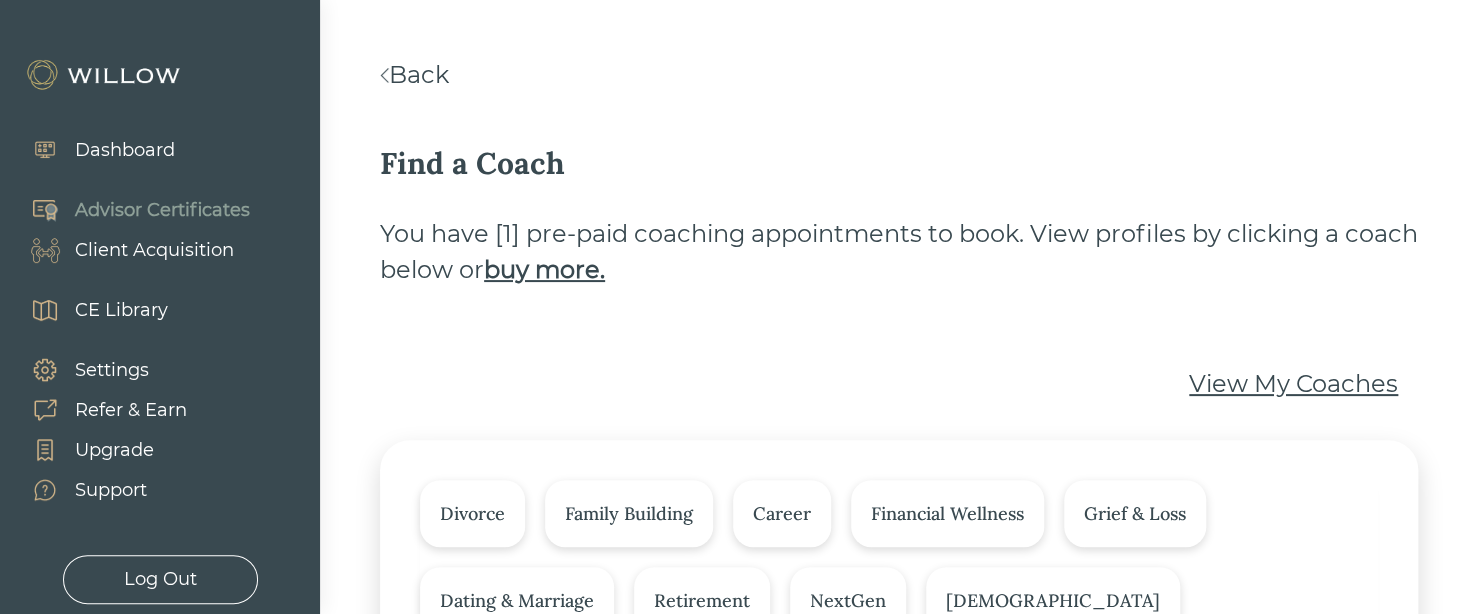 scroll, scrollTop: 0, scrollLeft: 0, axis: both 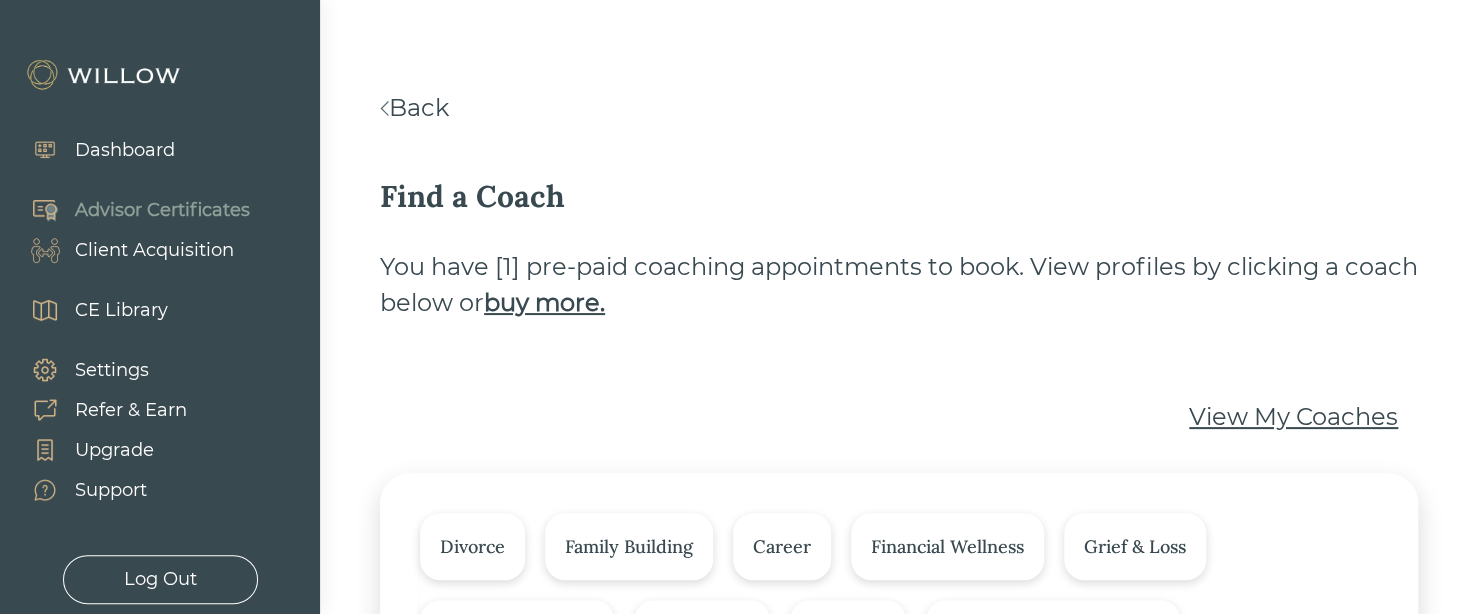 click on "Back" at bounding box center [414, 107] 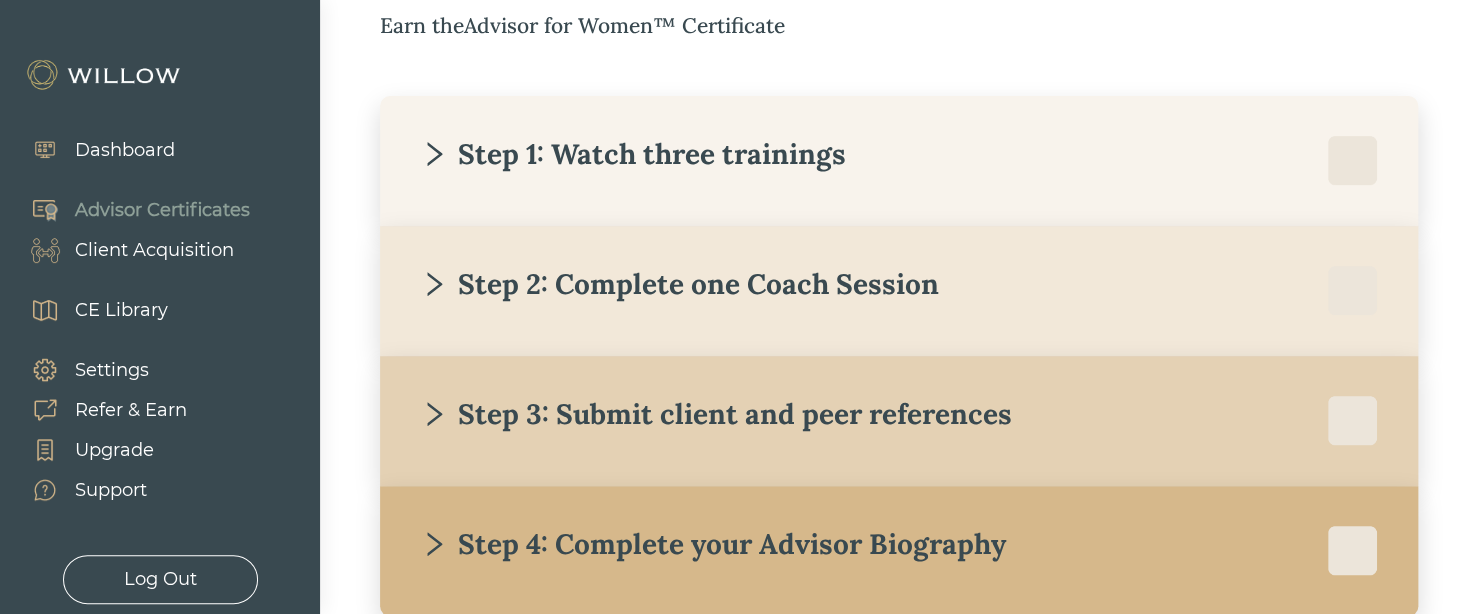 scroll, scrollTop: 480, scrollLeft: 0, axis: vertical 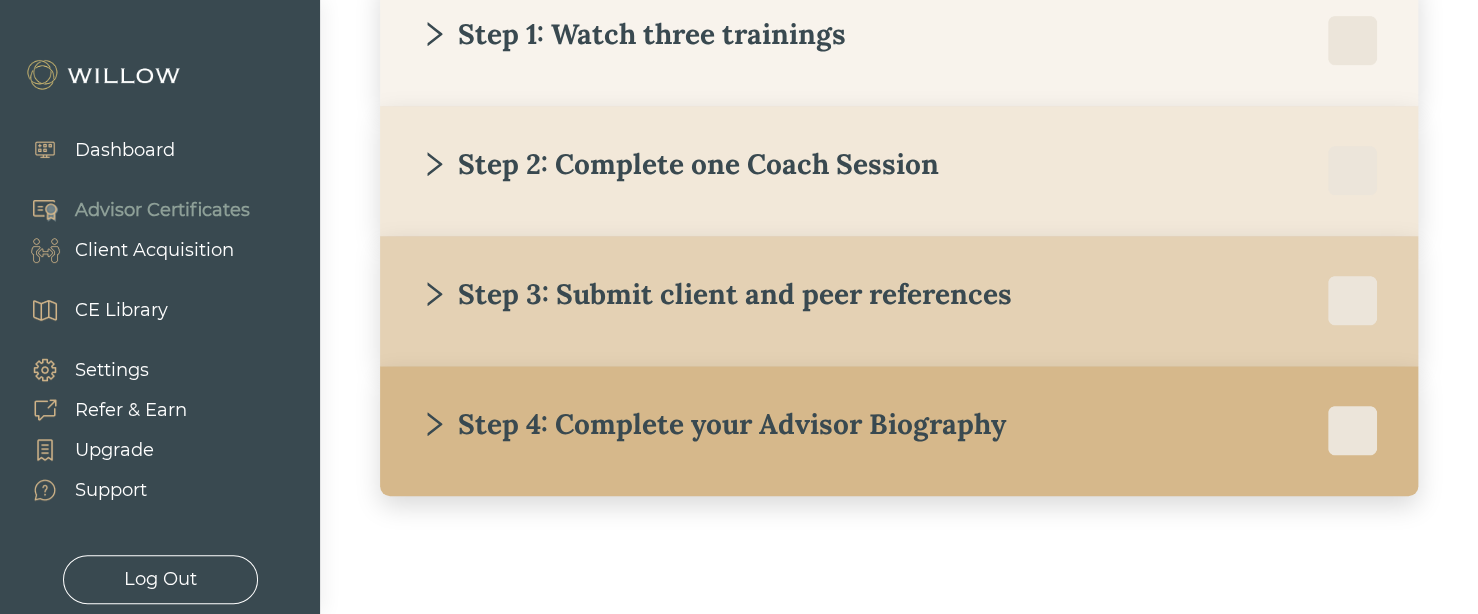click on "Step 3: Submit client and peer references" at bounding box center (716, 294) 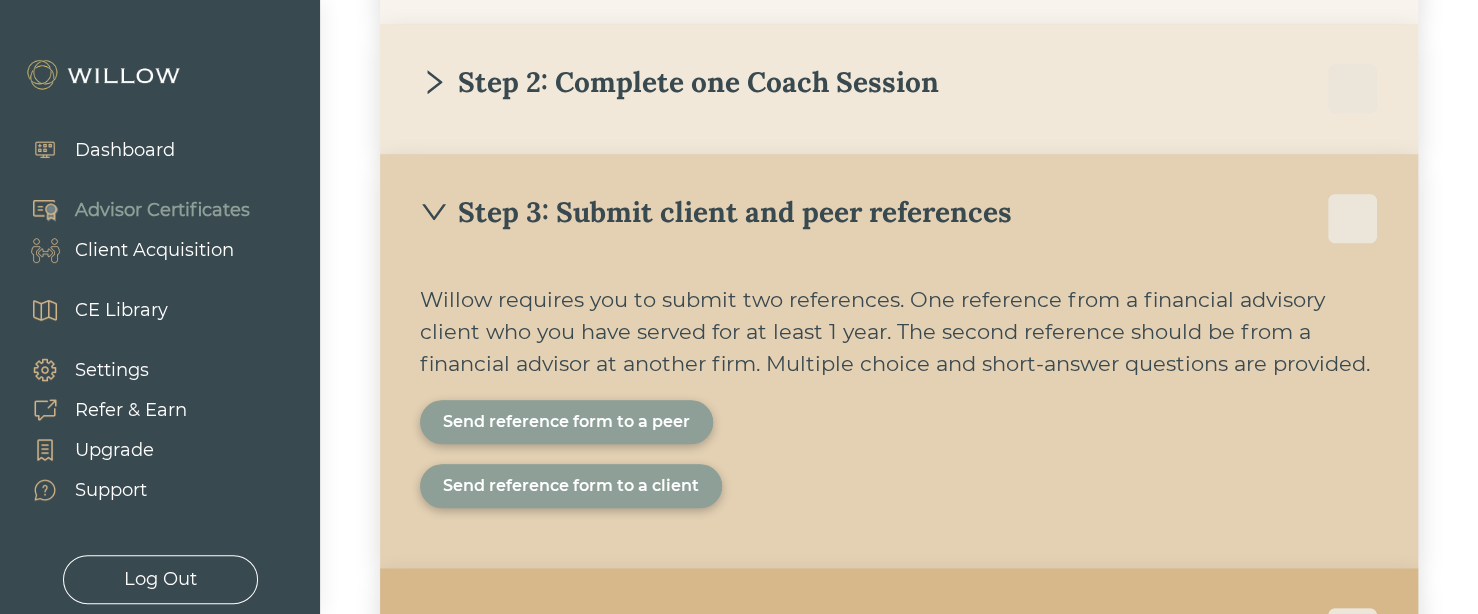 scroll, scrollTop: 600, scrollLeft: 0, axis: vertical 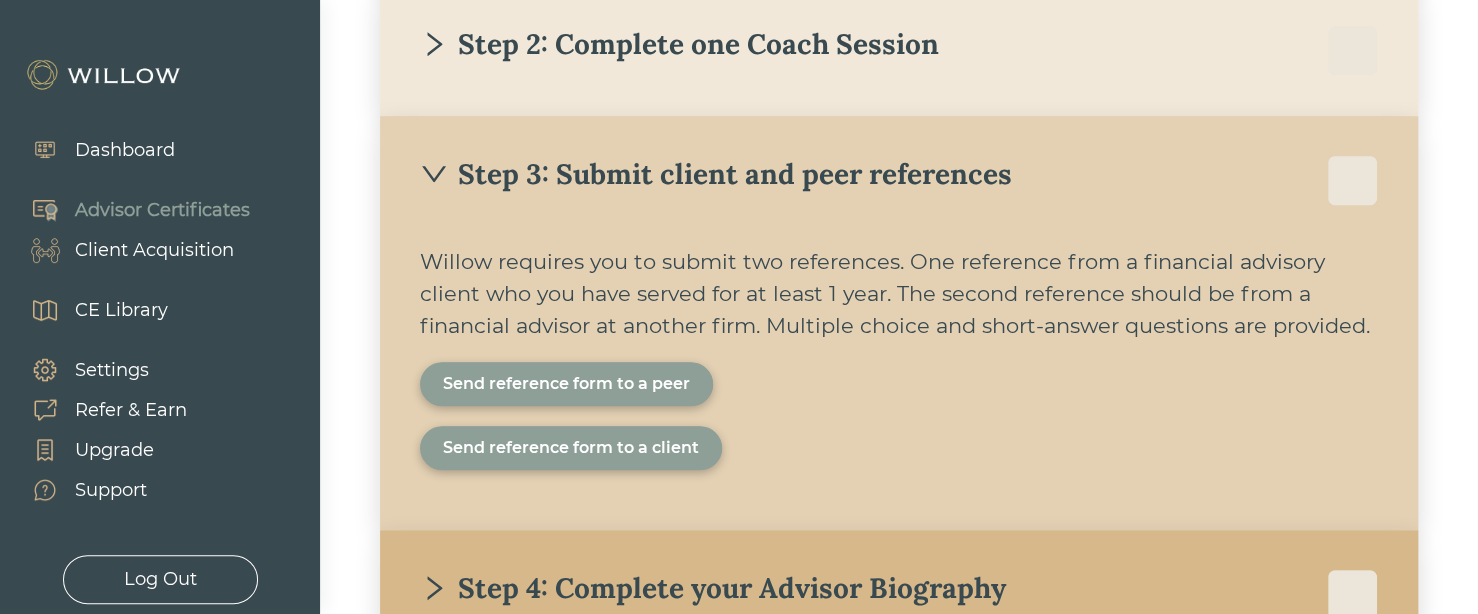 click on "Step 3: Submit client and peer references" at bounding box center (716, 174) 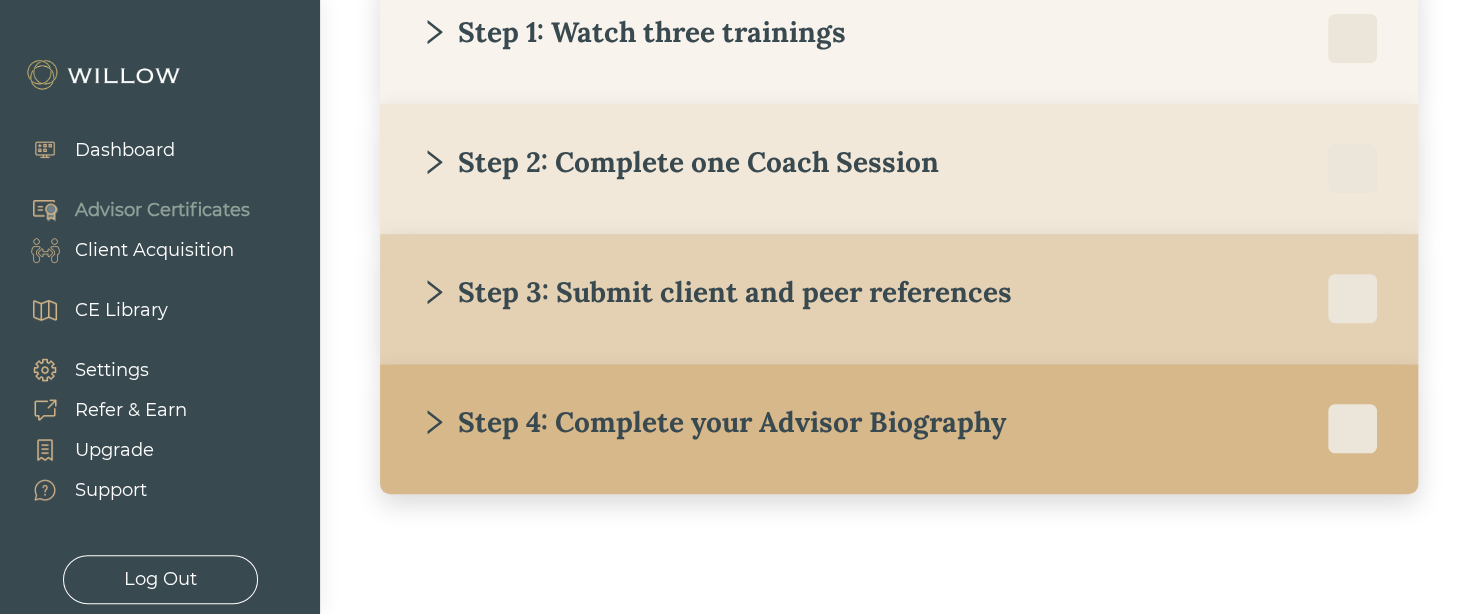 scroll, scrollTop: 484, scrollLeft: 0, axis: vertical 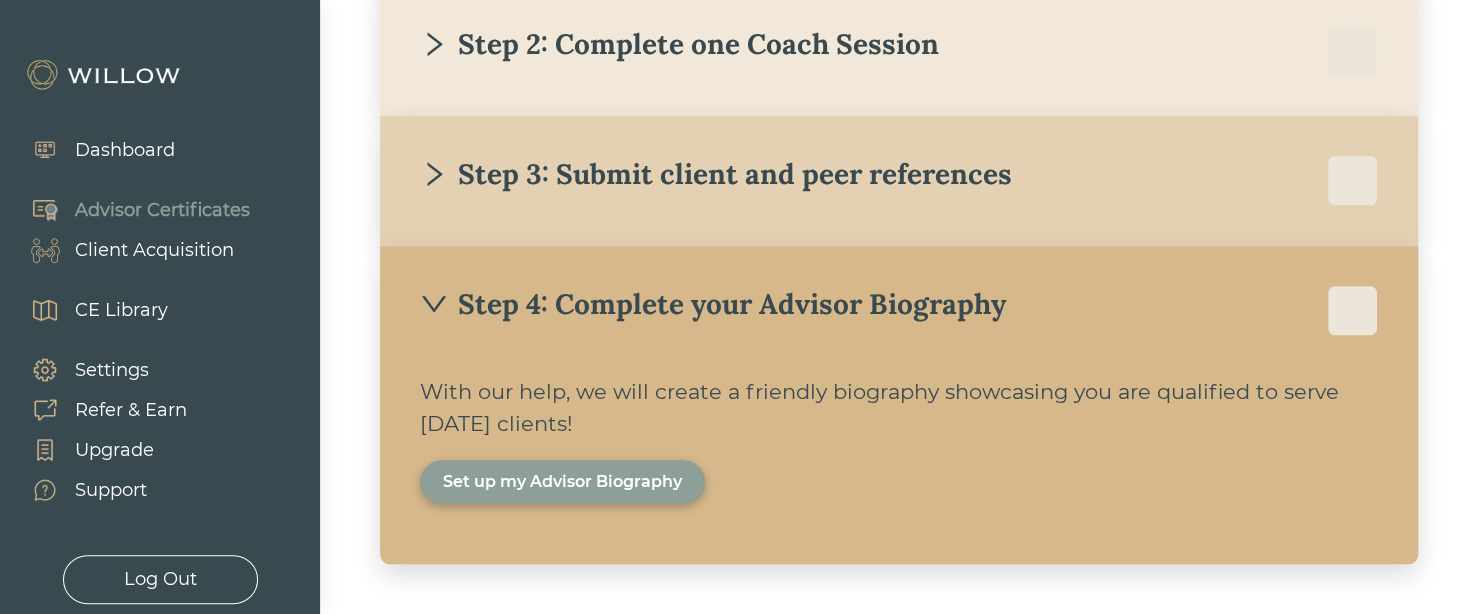 click on "Step 4: Complete your Advisor Biography" at bounding box center [713, 304] 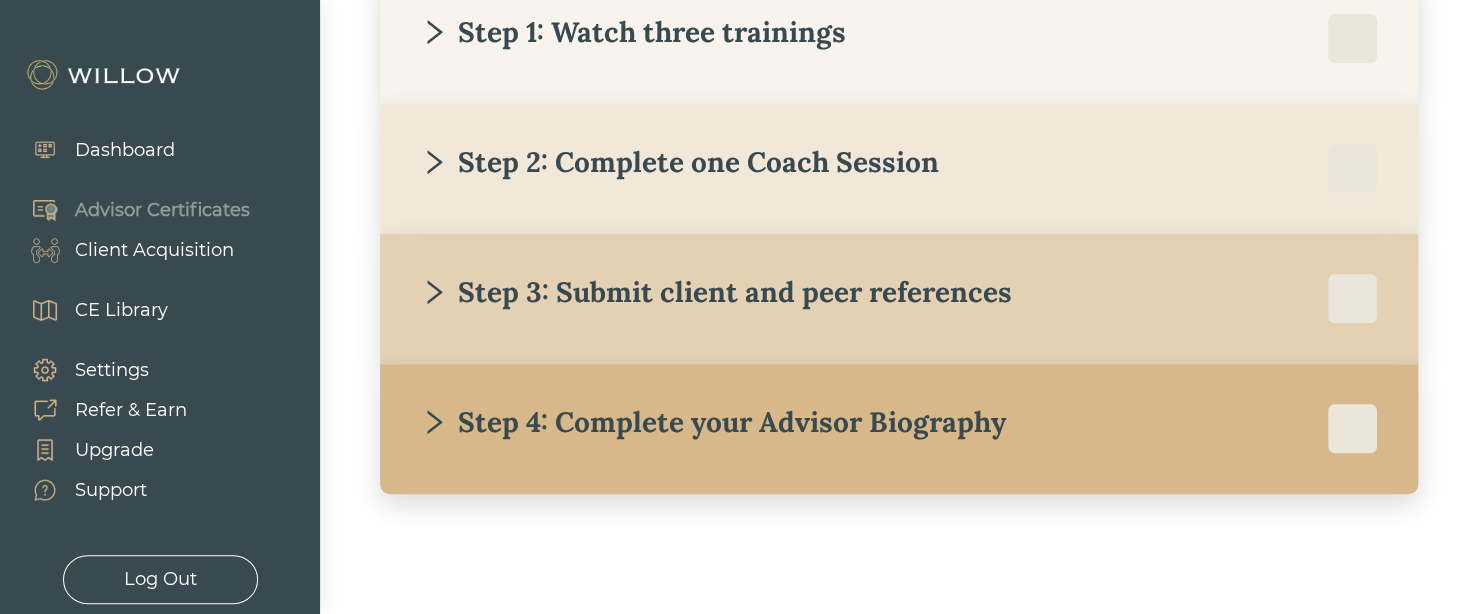 click on "Client Acquisition" at bounding box center [154, 250] 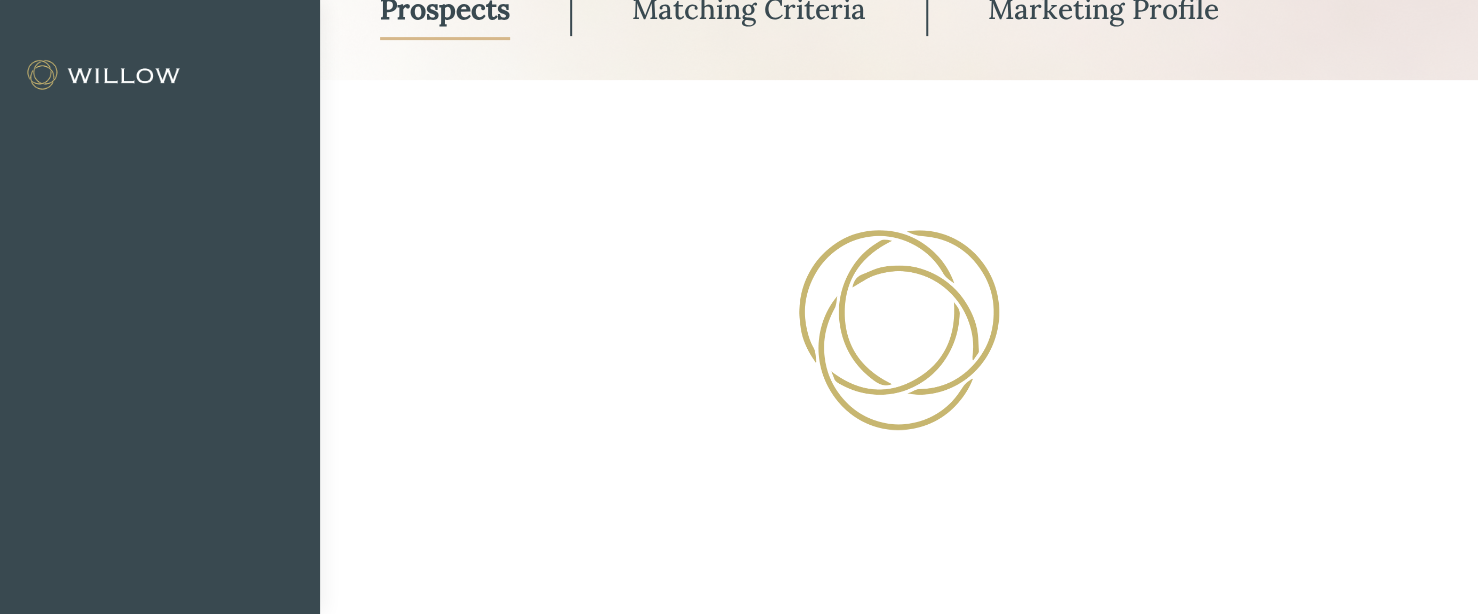 click at bounding box center [160, 307] 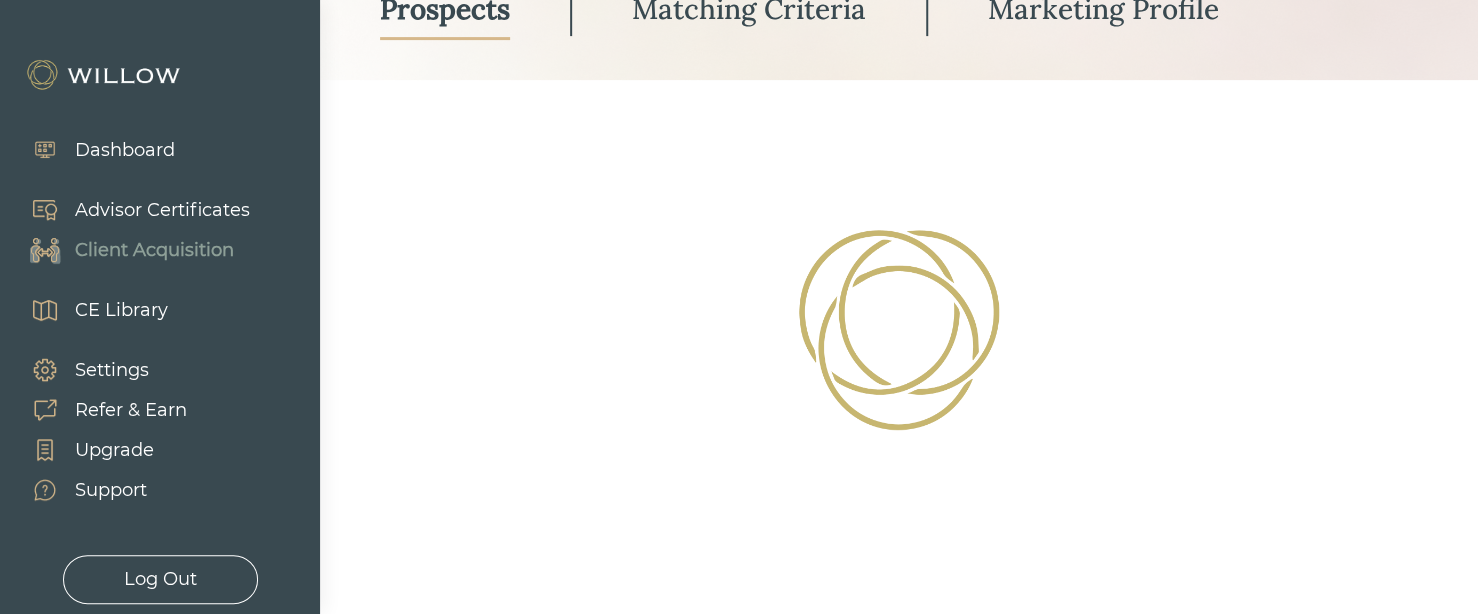 scroll, scrollTop: 237, scrollLeft: 0, axis: vertical 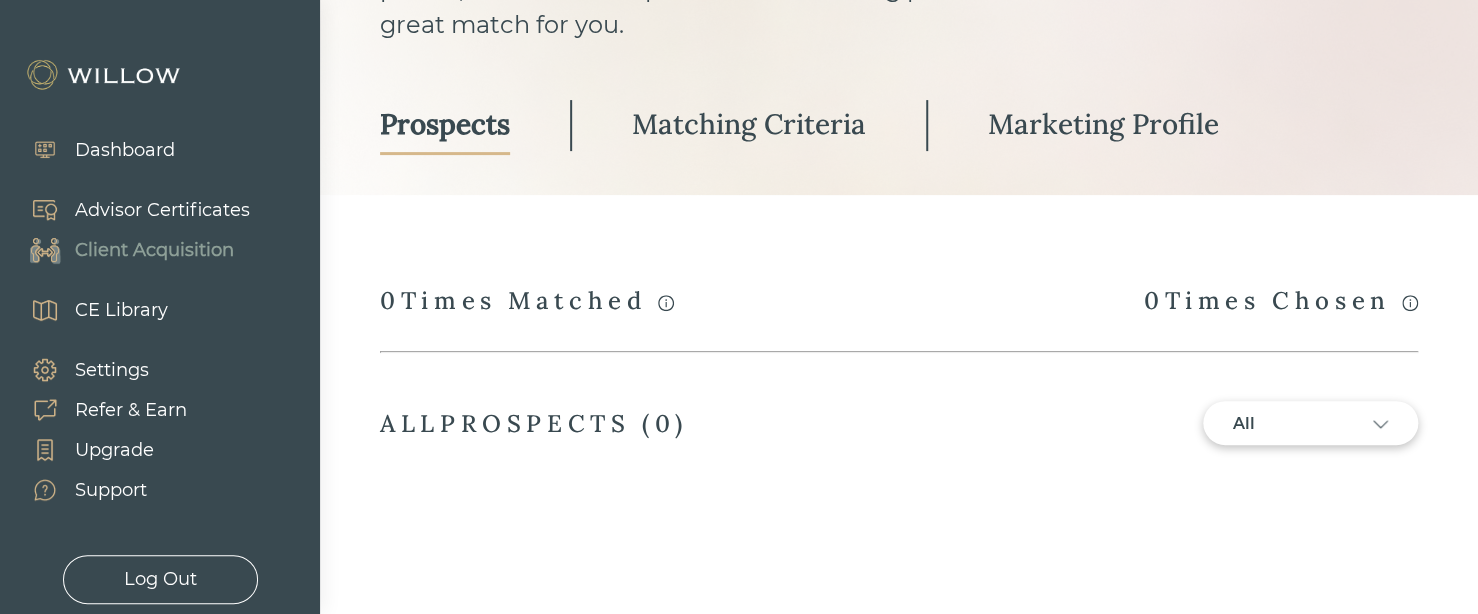 click on "Advisor Certificates" at bounding box center [162, 210] 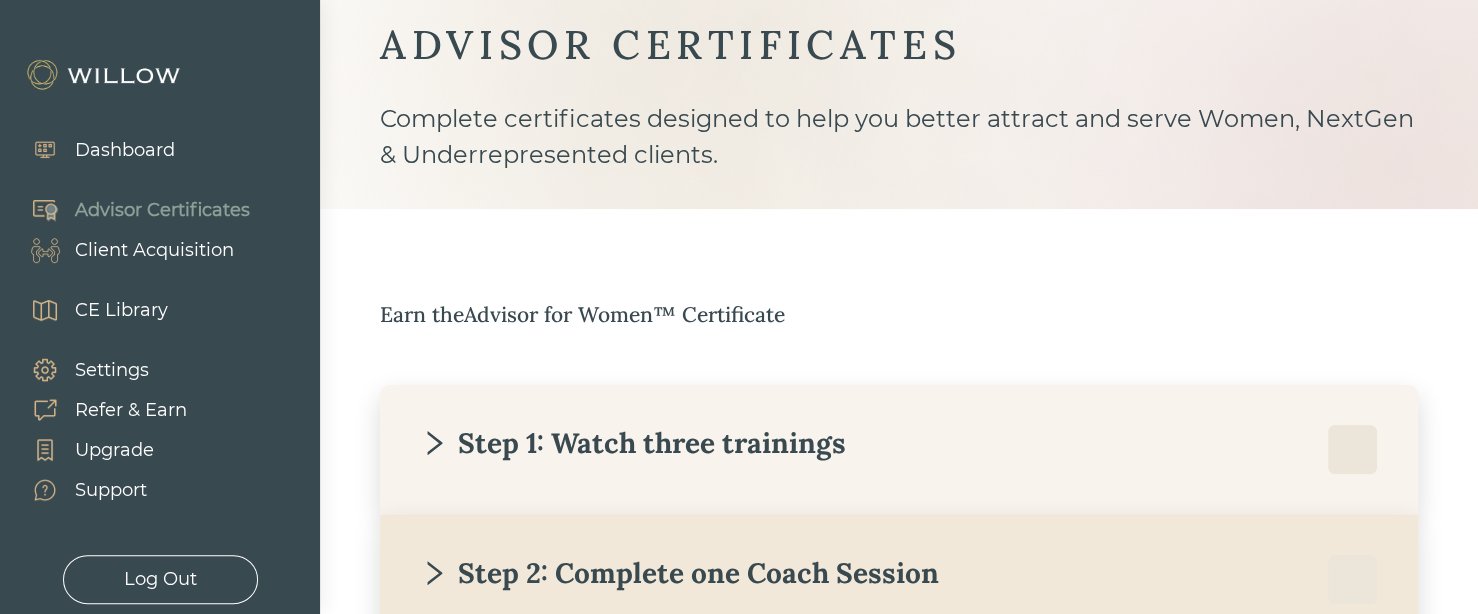 scroll, scrollTop: 120, scrollLeft: 0, axis: vertical 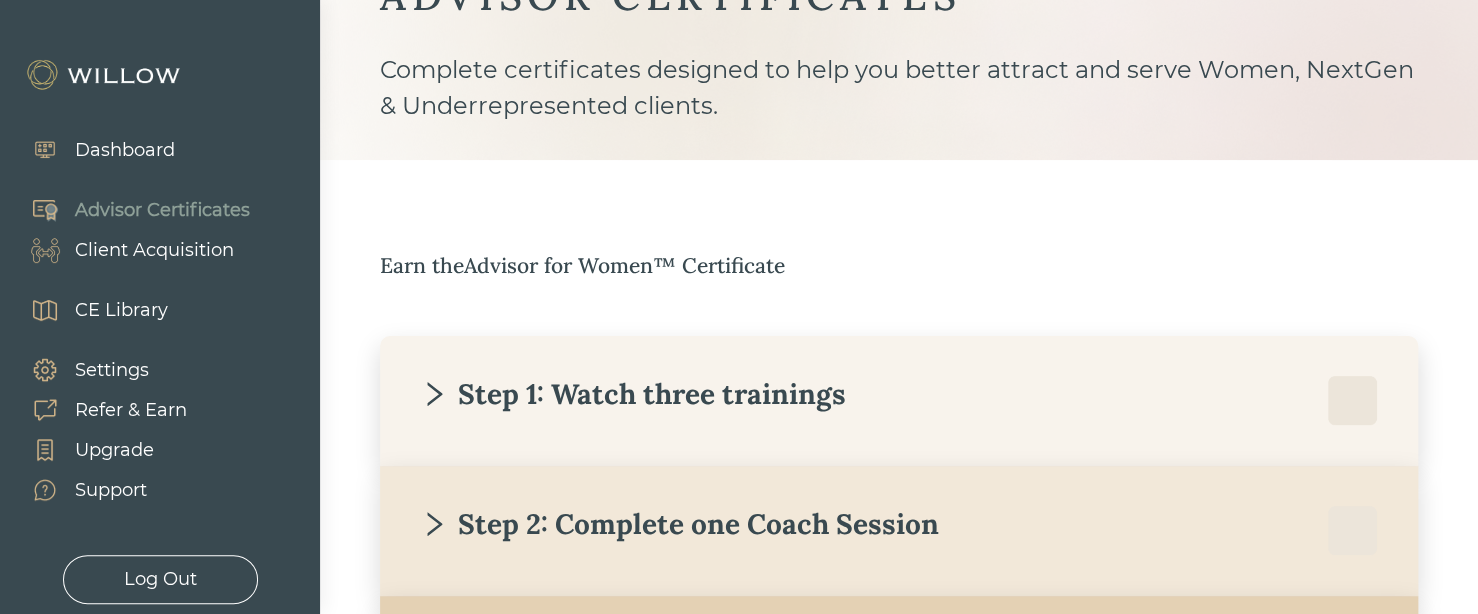 click on "Client Acquisition" at bounding box center [154, 250] 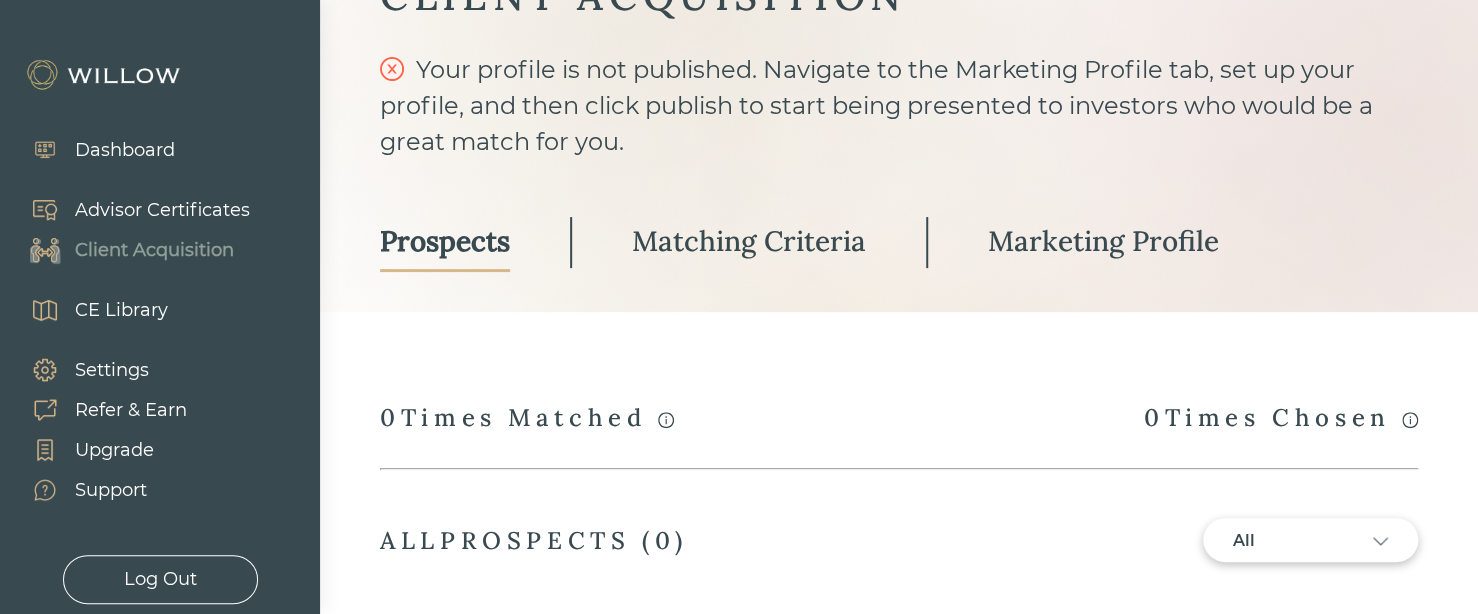 click on "Matching Criteria" at bounding box center [749, 241] 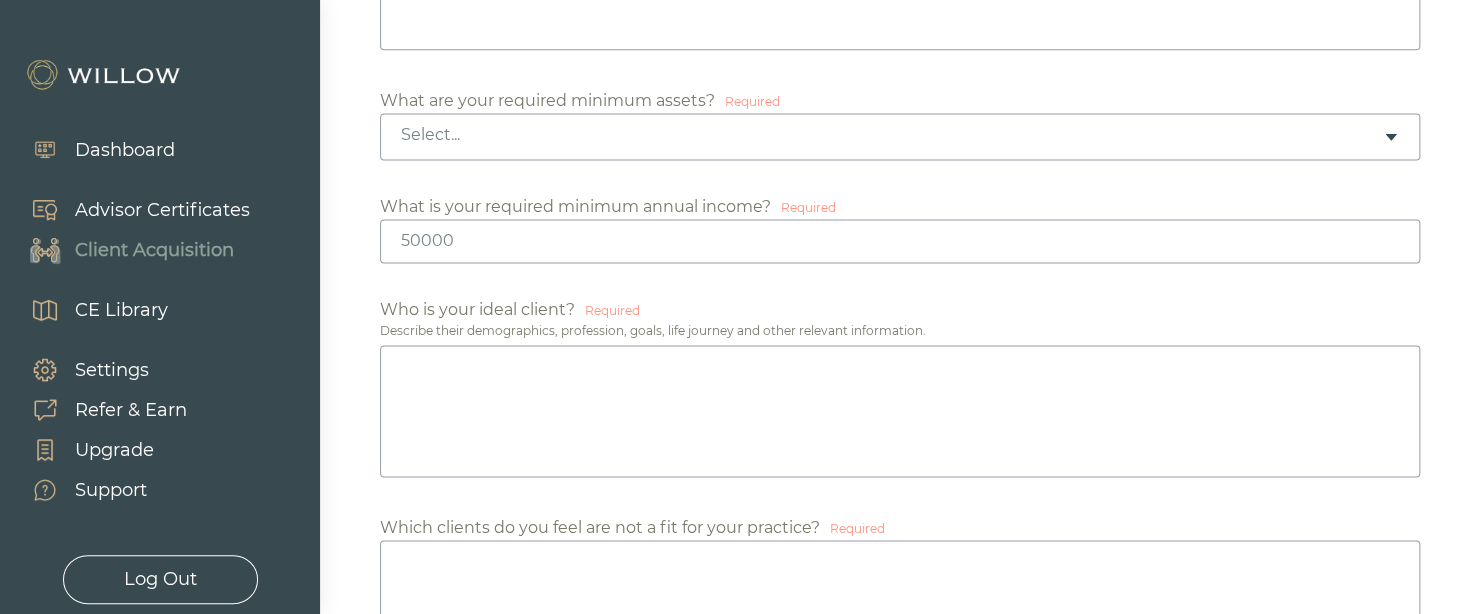 scroll, scrollTop: 1281, scrollLeft: 0, axis: vertical 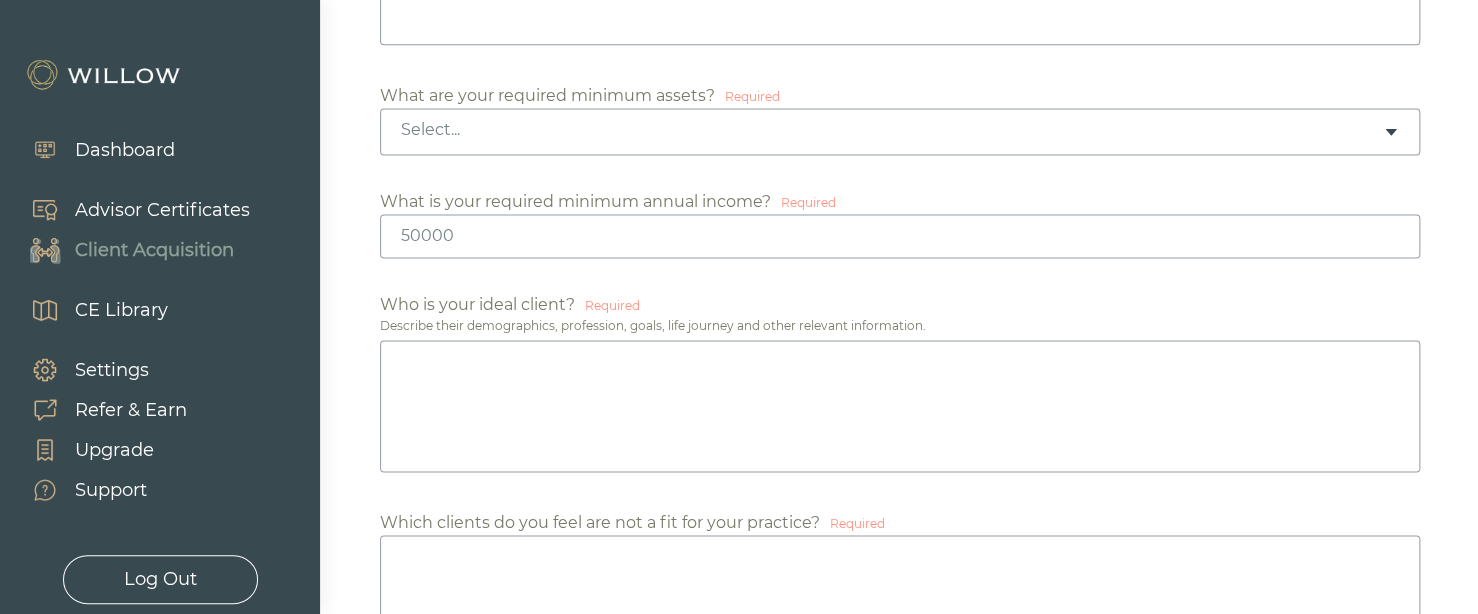 click at bounding box center [900, 406] 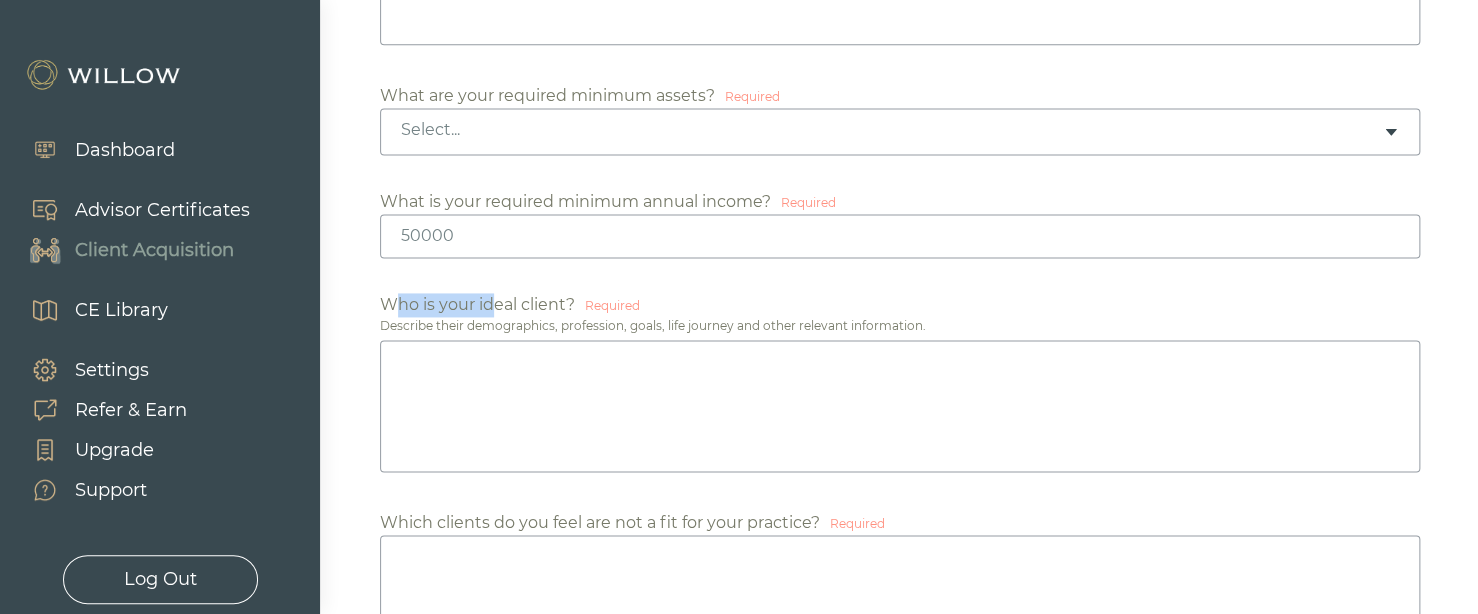 drag, startPoint x: 395, startPoint y: 298, endPoint x: 494, endPoint y: 298, distance: 99 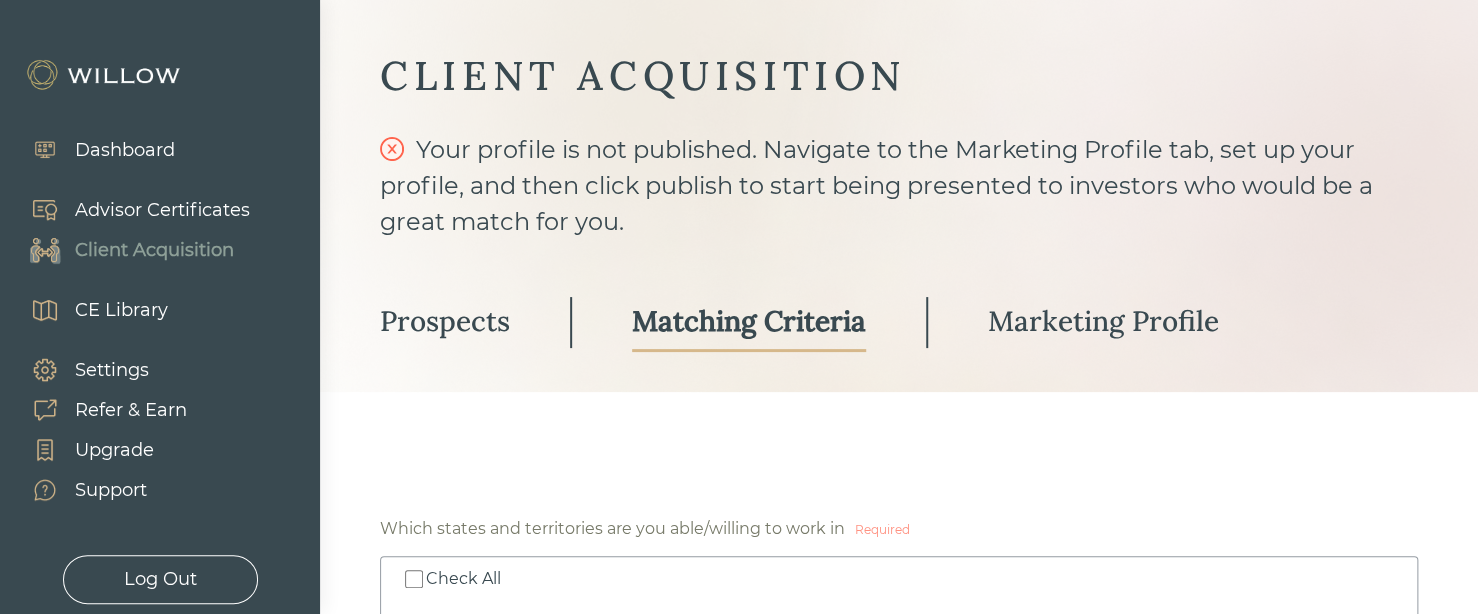 scroll, scrollTop: 0, scrollLeft: 0, axis: both 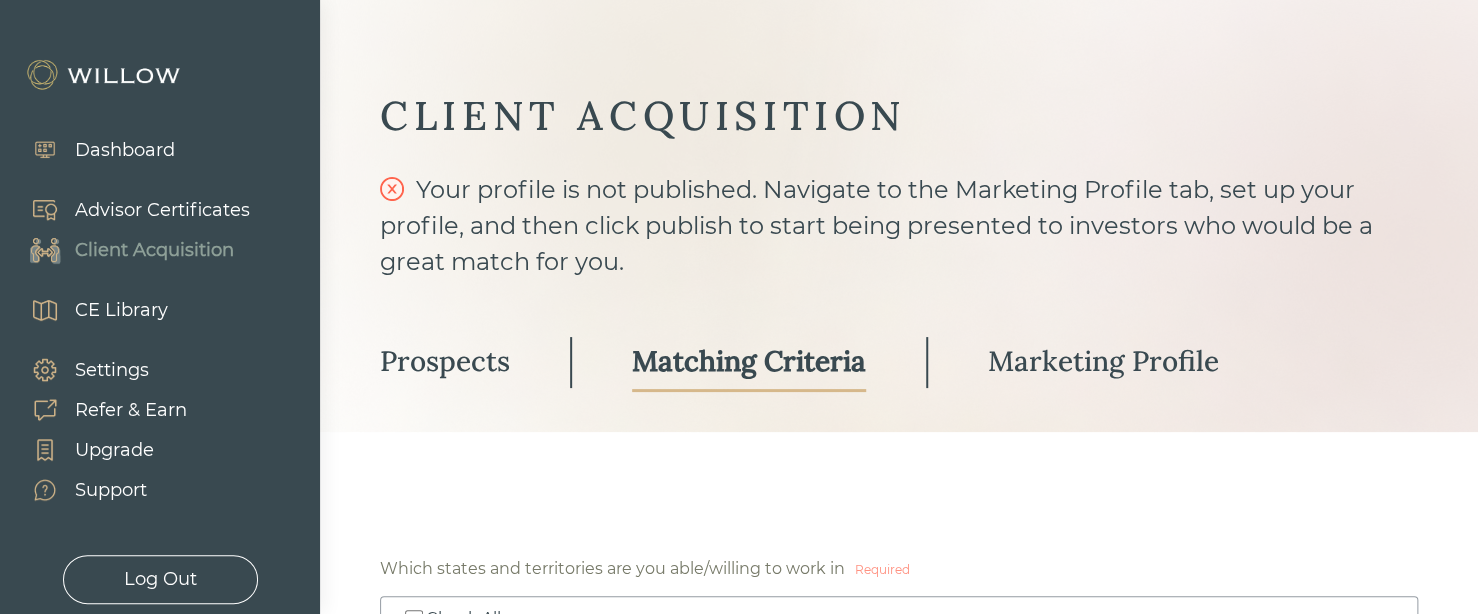click on "Prospects" at bounding box center (445, 361) 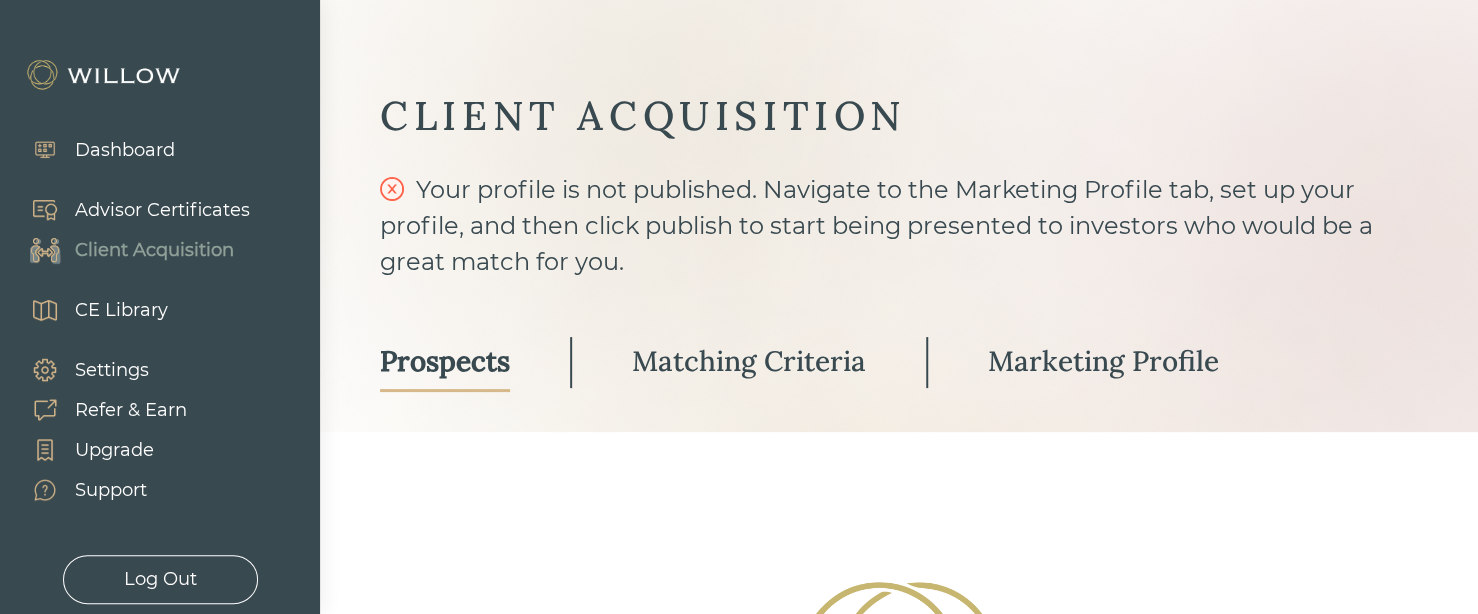 click on "Prospects" at bounding box center (445, 361) 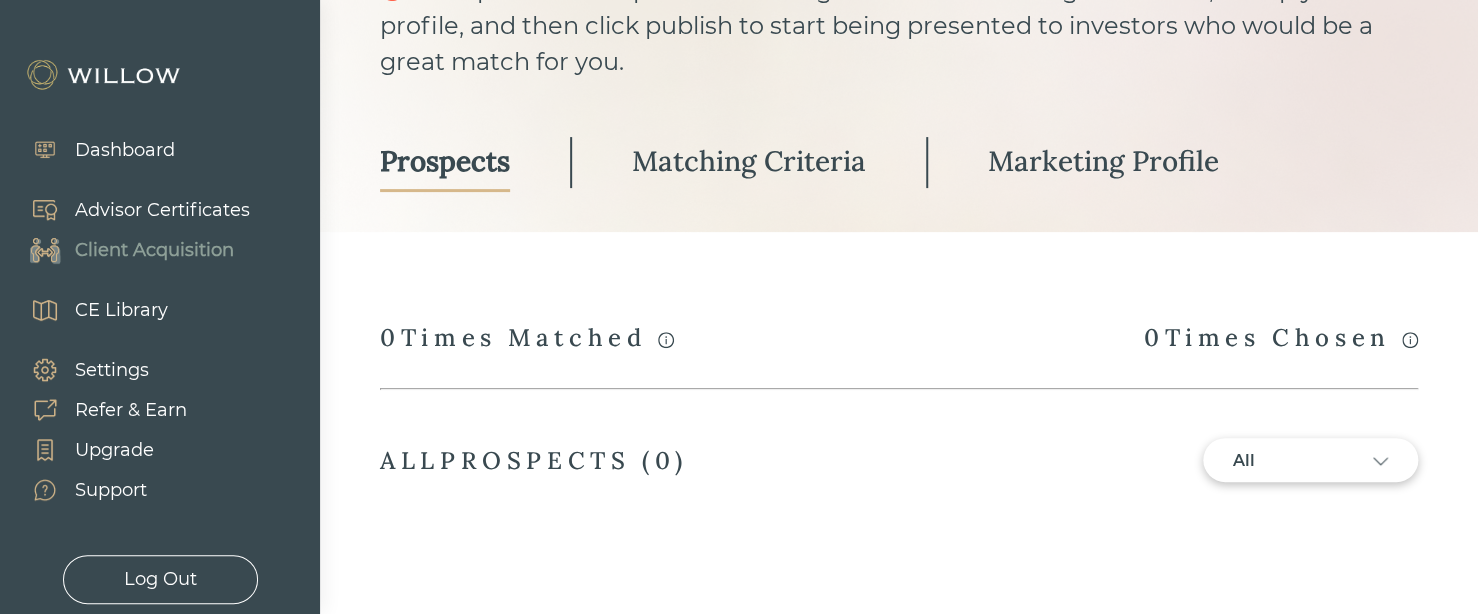 scroll, scrollTop: 237, scrollLeft: 0, axis: vertical 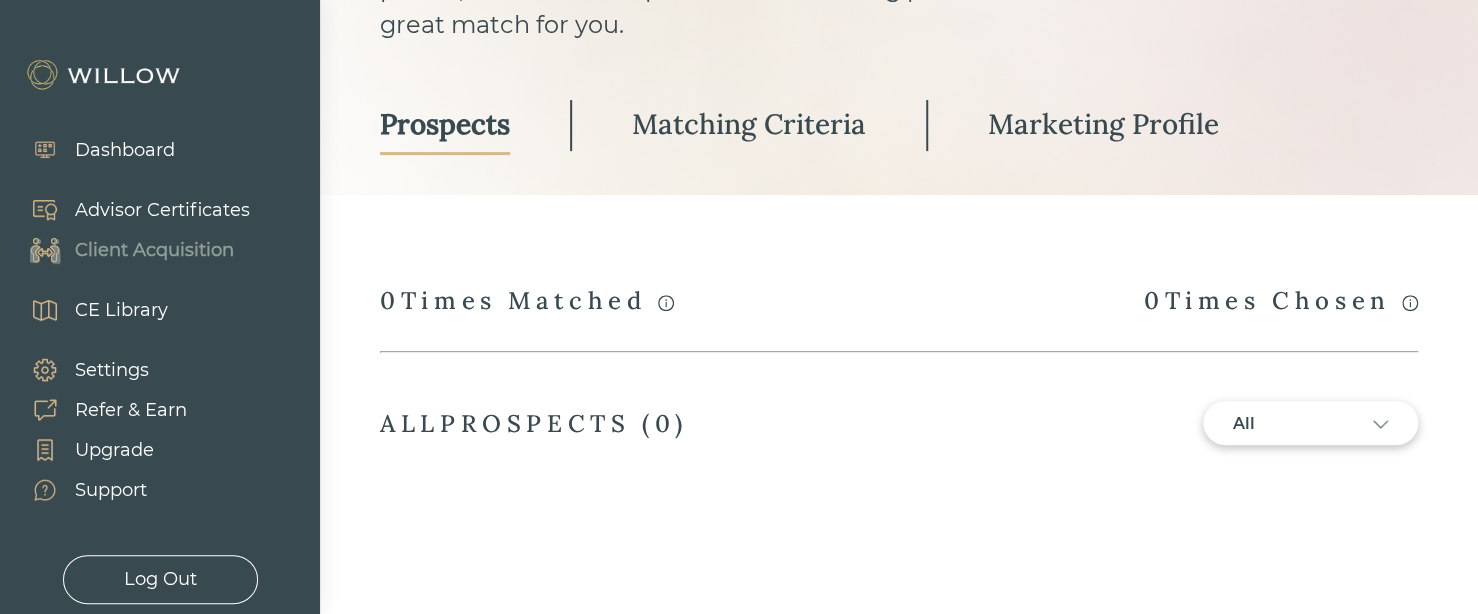 click on "CLIENT ACQUISITION     Your profile is not published. Navigate to the Marketing Profile tab, set up your profile, and then click publish to start being presented to investors who would be a great match for you. Prospects Matching Criteria Marketing Profile A match occurs whenever your profile is viewed by a prospect who has completed the questionnaire. 0  Times Matched     Chosen refers to when a prospect selects to share their information with you.   0  Times Chosen     ALL  PROSPECTS ( 0 ) All" at bounding box center [899, 174] 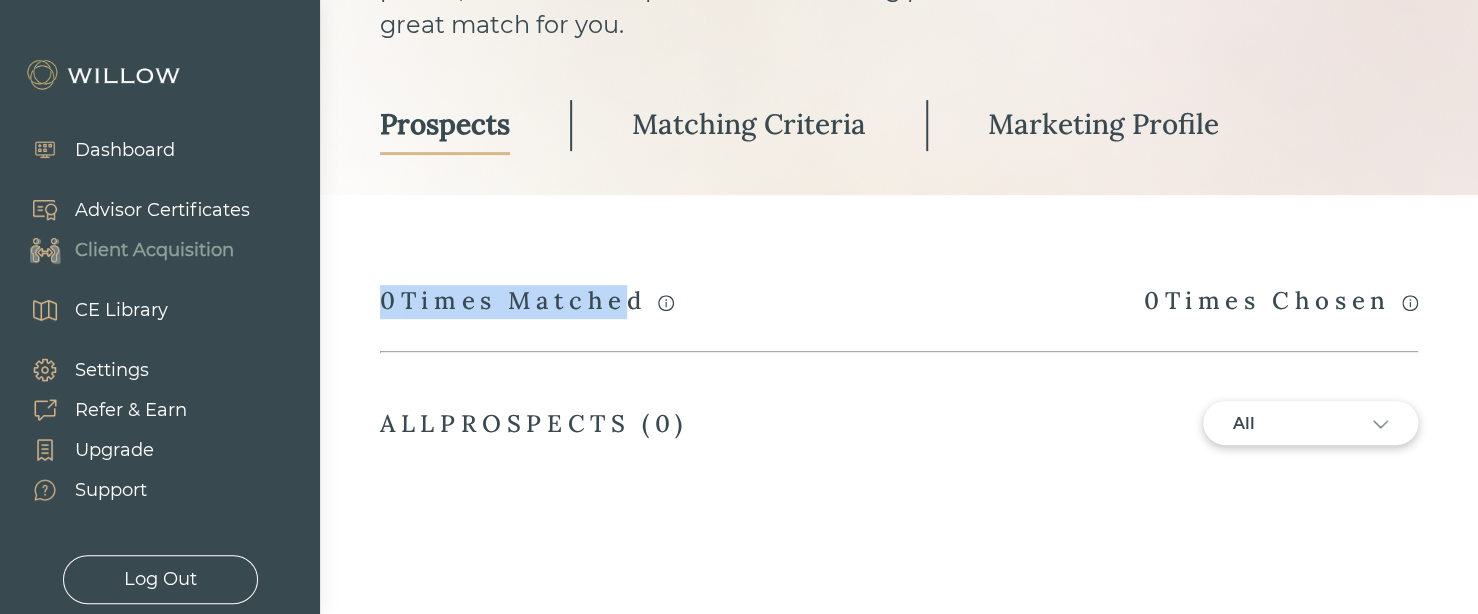 drag, startPoint x: 423, startPoint y: 277, endPoint x: 648, endPoint y: 297, distance: 225.88715 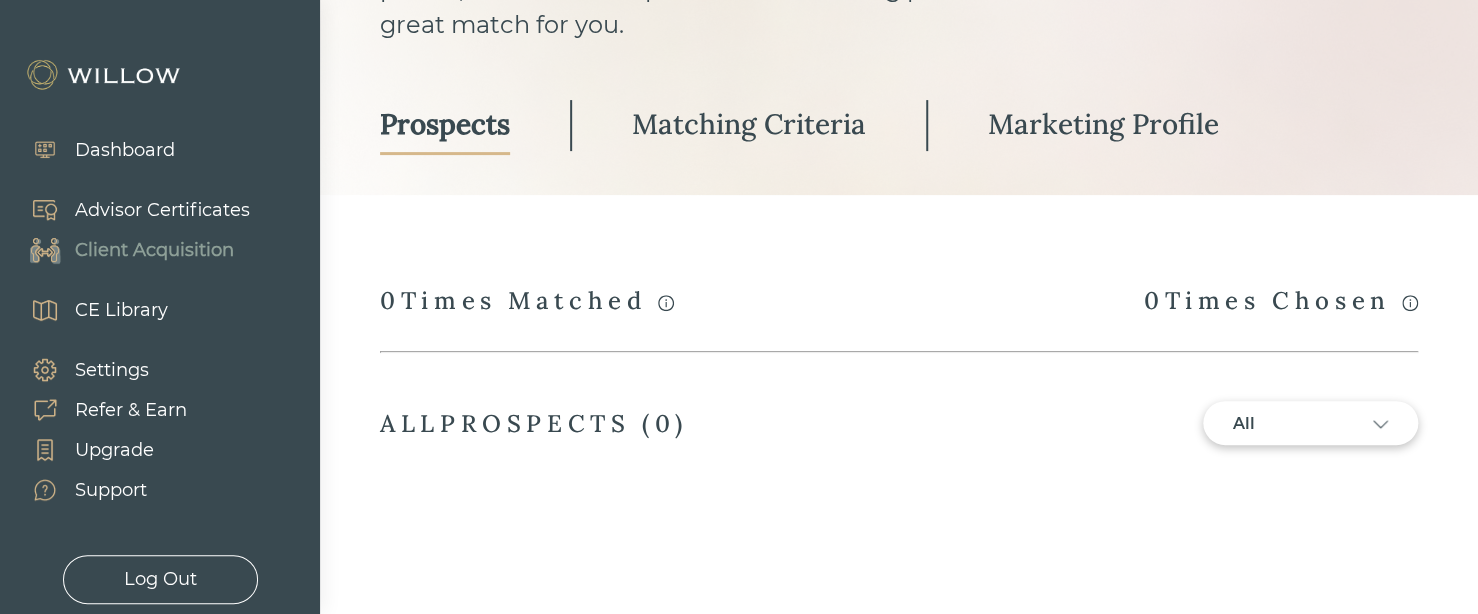 click on "0  Times Matched" at bounding box center (527, 302) 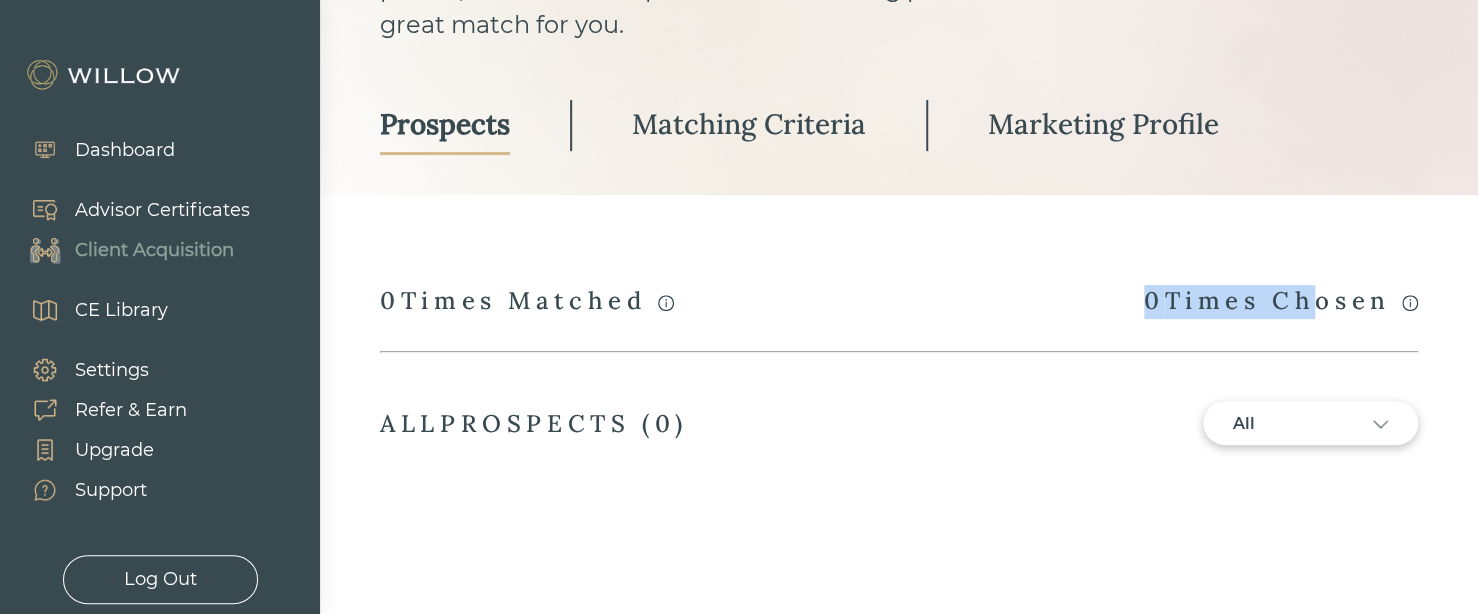 drag, startPoint x: 1116, startPoint y: 277, endPoint x: 1380, endPoint y: 292, distance: 264.42578 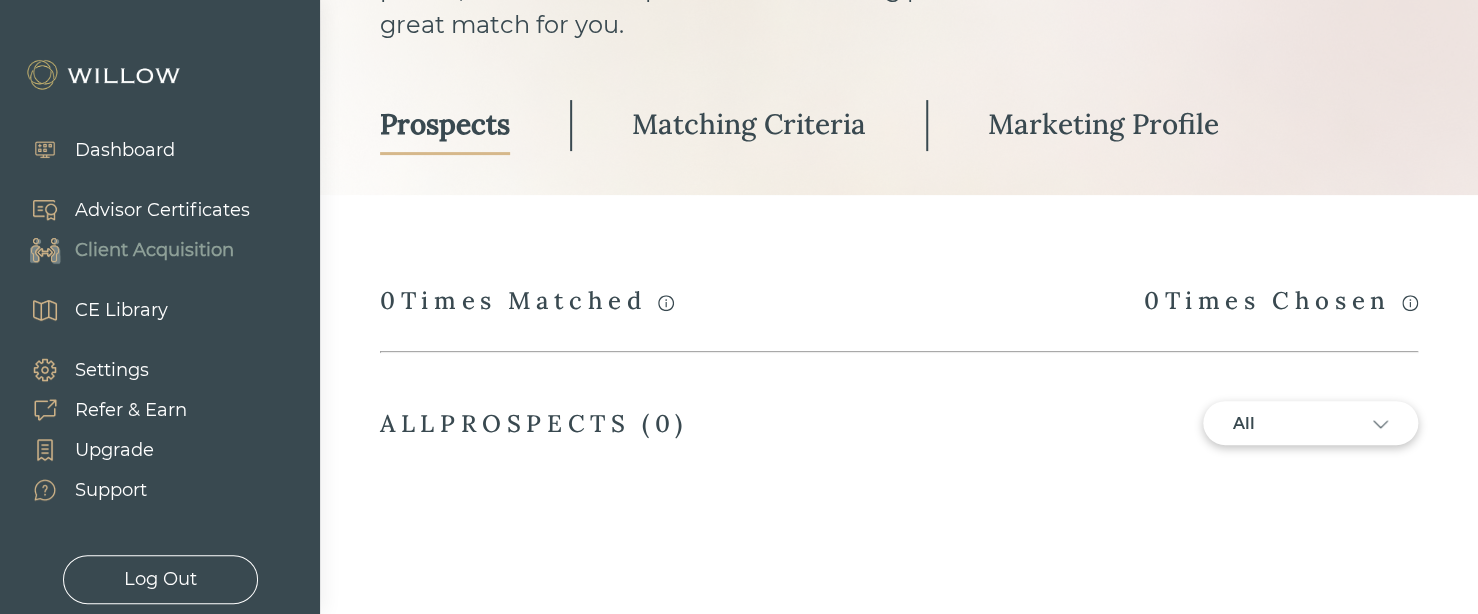 click on "0  Times Chosen" at bounding box center [1281, 302] 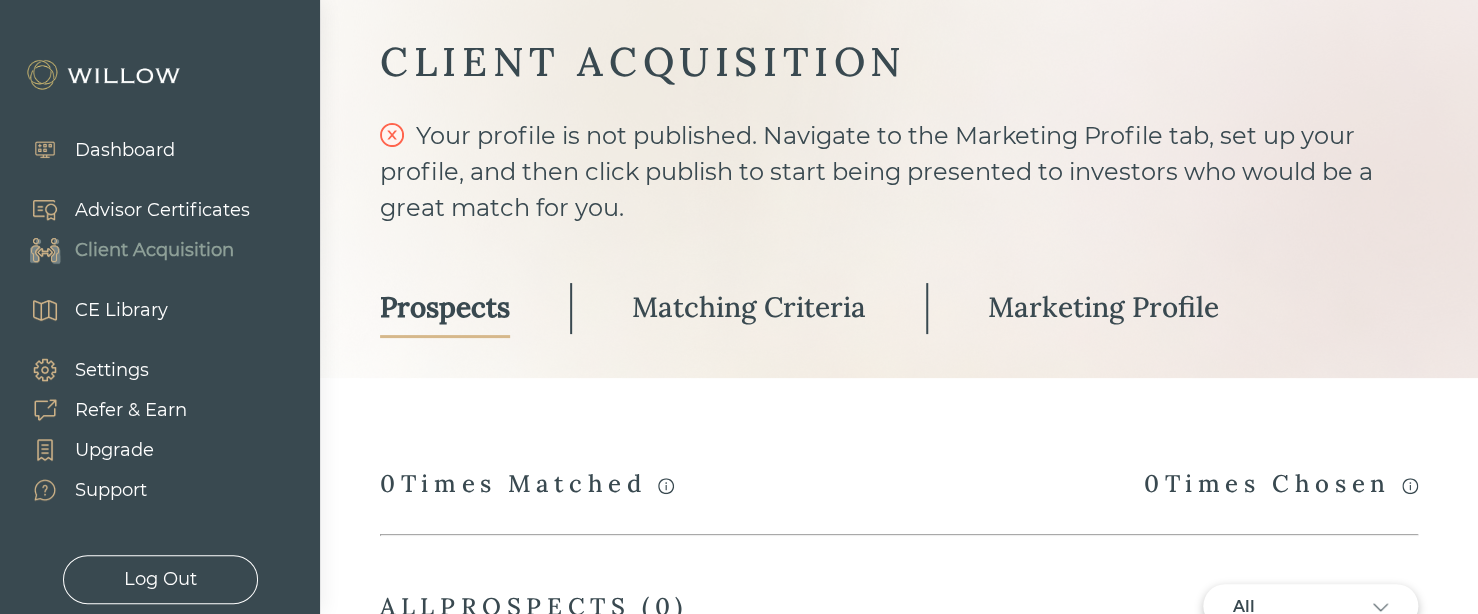 scroll, scrollTop: 0, scrollLeft: 0, axis: both 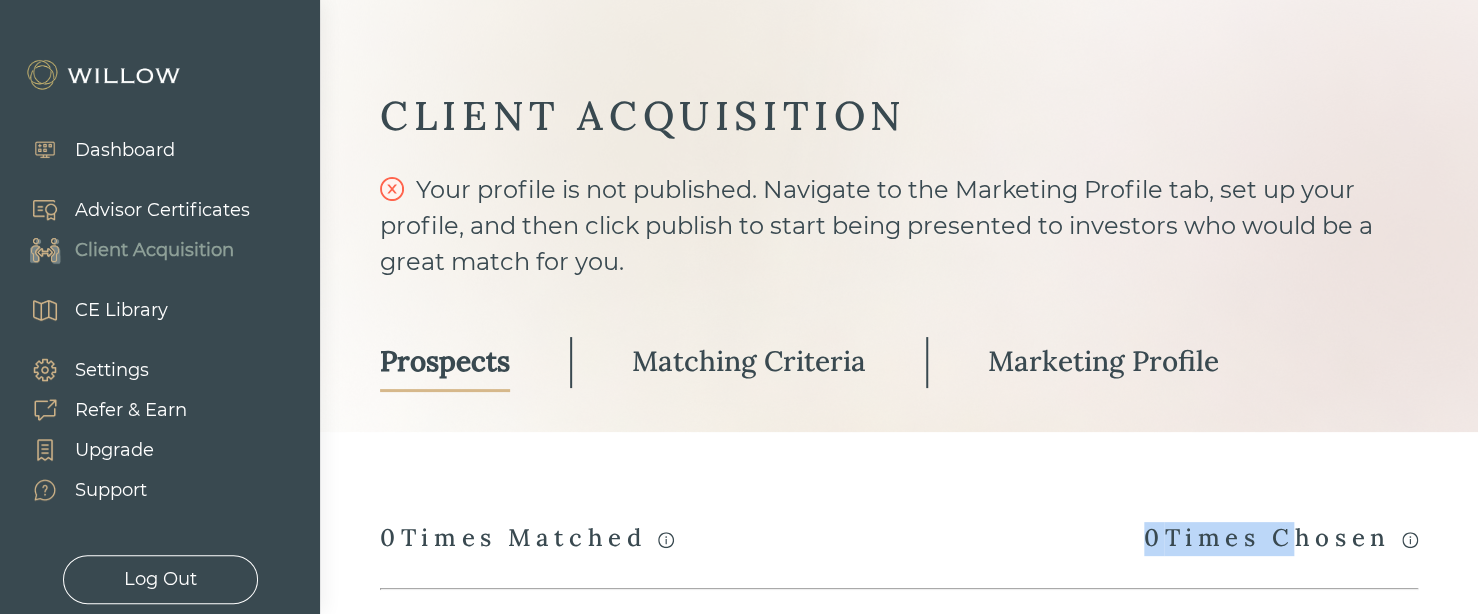click on "CLIENT ACQUISITION     Your profile is not published. Navigate to the Marketing Profile tab, set up your profile, and then click publish to start being presented to investors who would be a great match for you. Prospects Matching Criteria Marketing Profile A match occurs whenever your profile is viewed by a prospect who has completed the questionnaire. 0  Times Matched     Chosen refers to when a prospect selects to share their information with you.   0  Times Chosen     ALL  PROSPECTS ( 0 ) All" at bounding box center [899, 411] 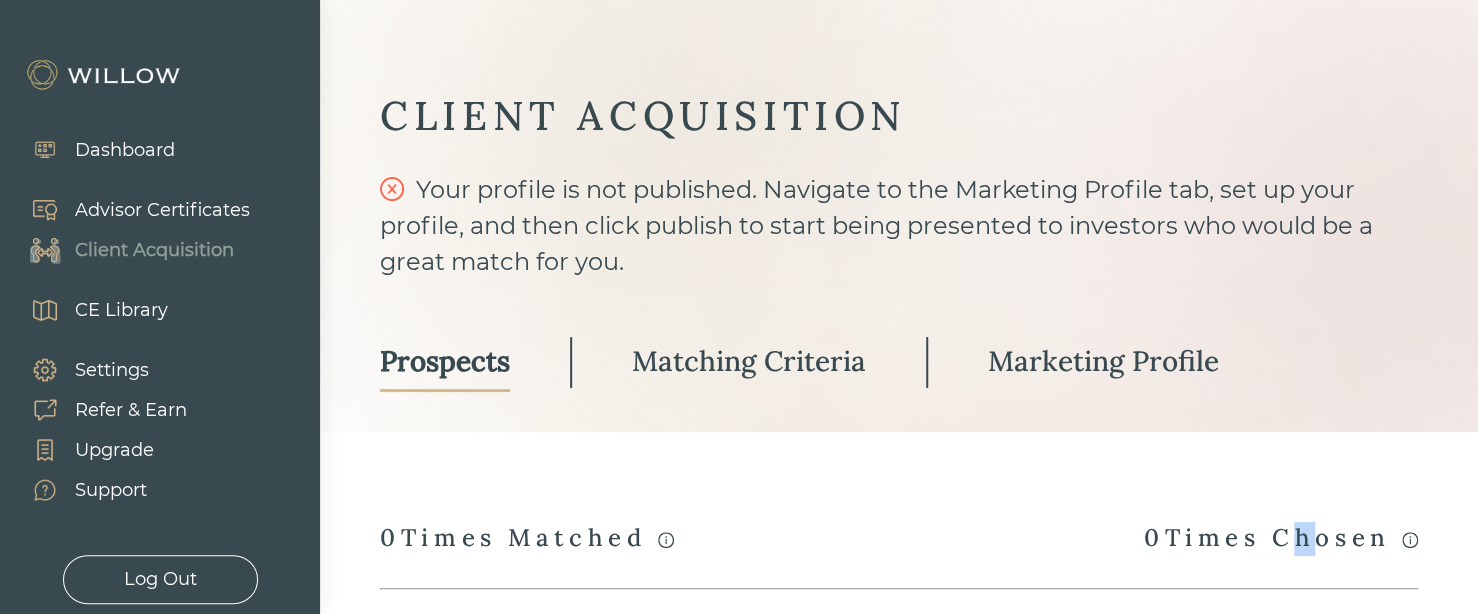 drag, startPoint x: 1271, startPoint y: 539, endPoint x: 1324, endPoint y: 542, distance: 53.08484 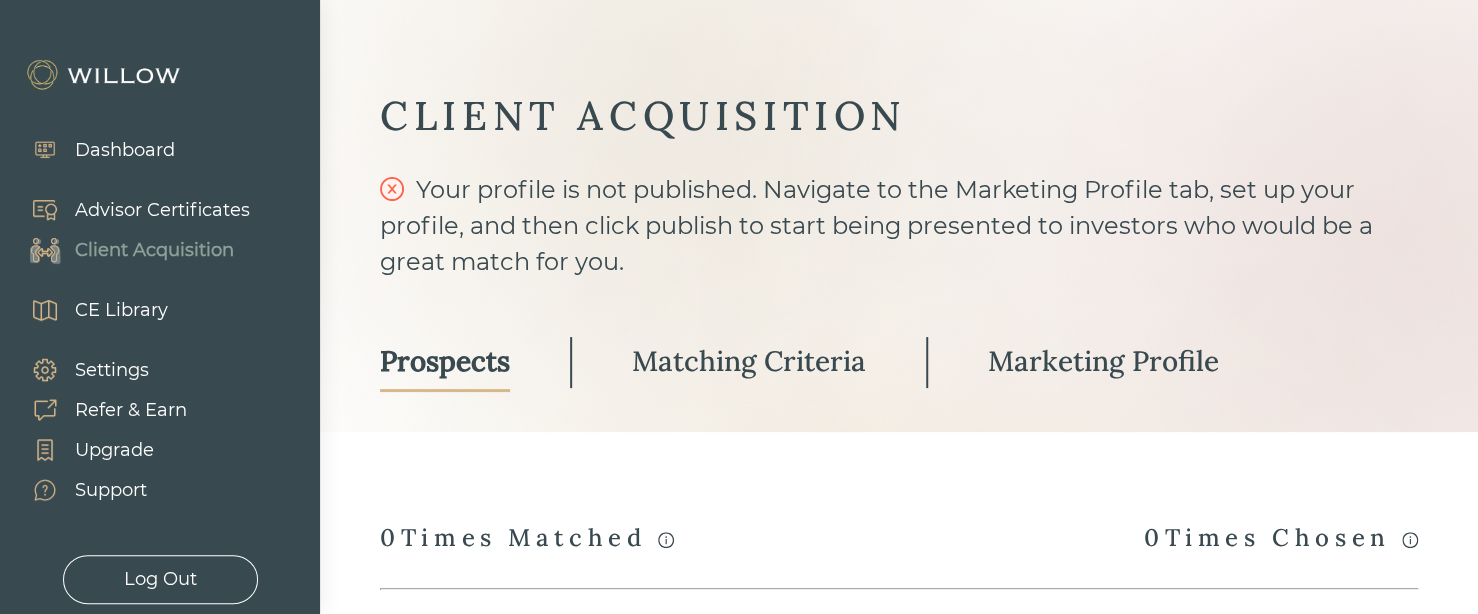 click on "CLIENT ACQUISITION     Your profile is not published. Navigate to the Marketing Profile tab, set up your profile, and then click publish to start being presented to investors who would be a great match for you. Prospects Matching Criteria Marketing Profile A match occurs whenever your profile is viewed by a prospect who has completed the questionnaire. 0  Times Matched     Chosen refers to when a prospect selects to share their information with you.   0  Times Chosen     ALL  PROSPECTS ( 0 ) All" at bounding box center [899, 411] 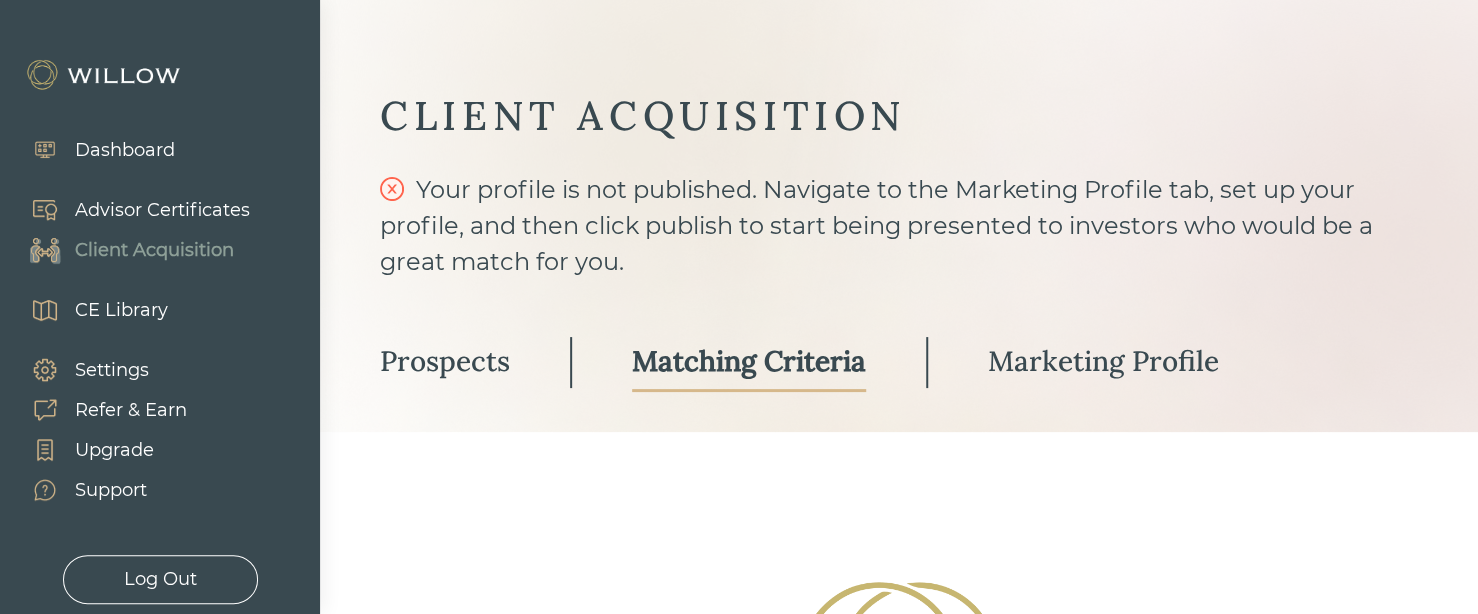 click on "Matching Criteria" at bounding box center [749, 361] 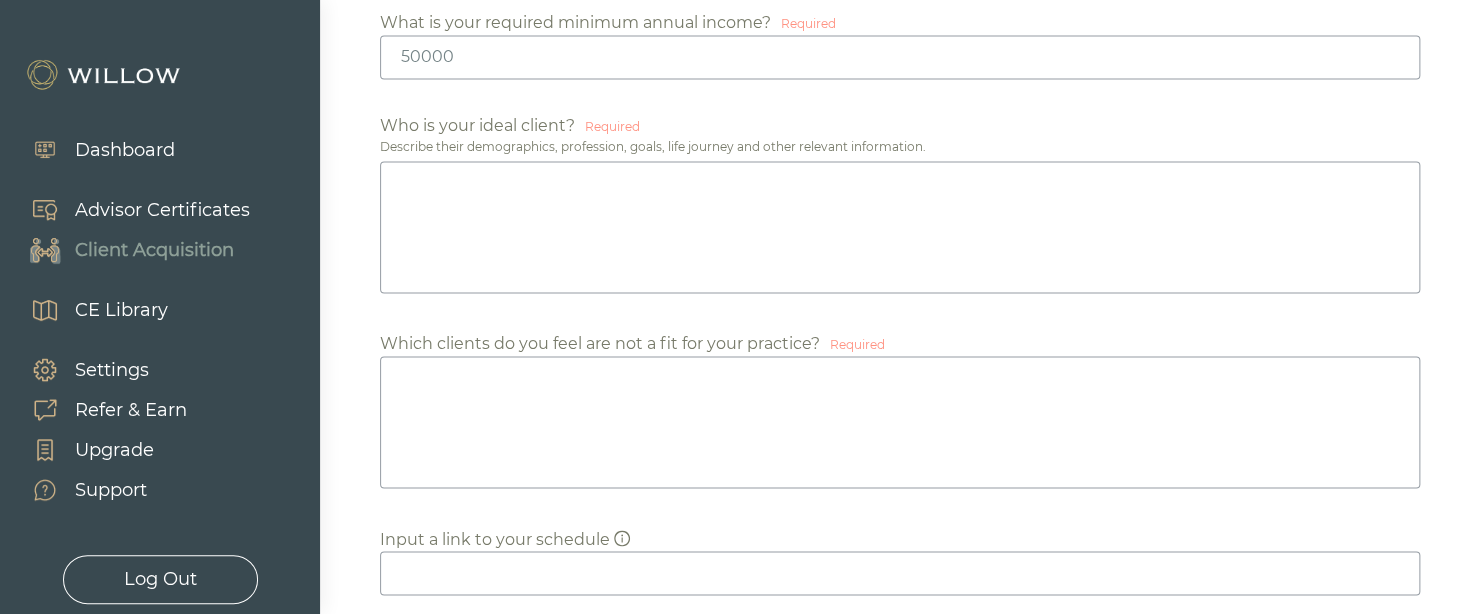 scroll, scrollTop: 1197, scrollLeft: 0, axis: vertical 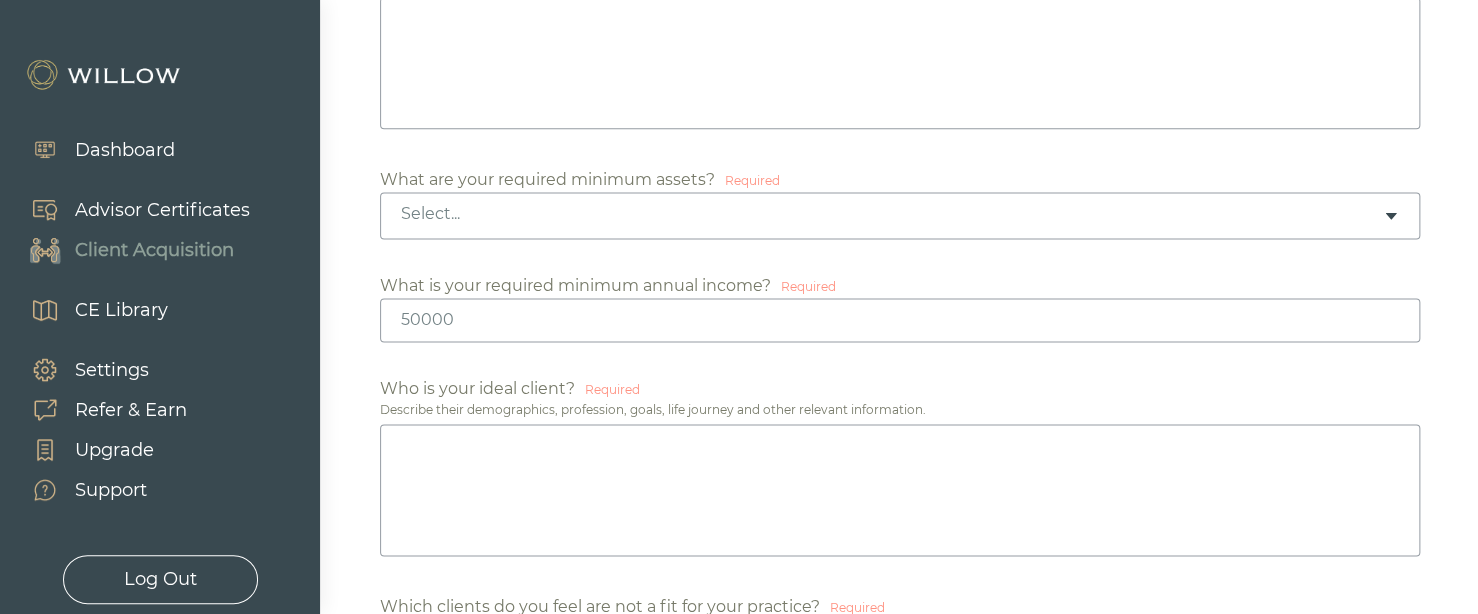 click at bounding box center [900, 320] 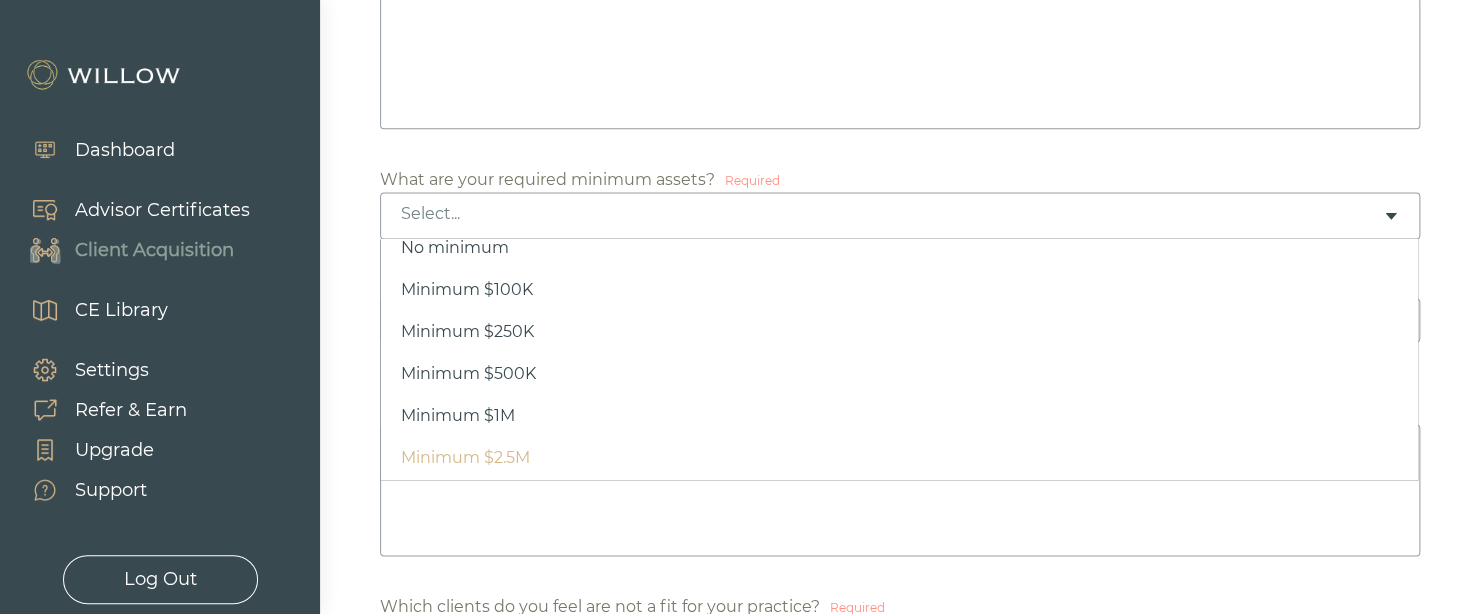 scroll, scrollTop: 0, scrollLeft: 0, axis: both 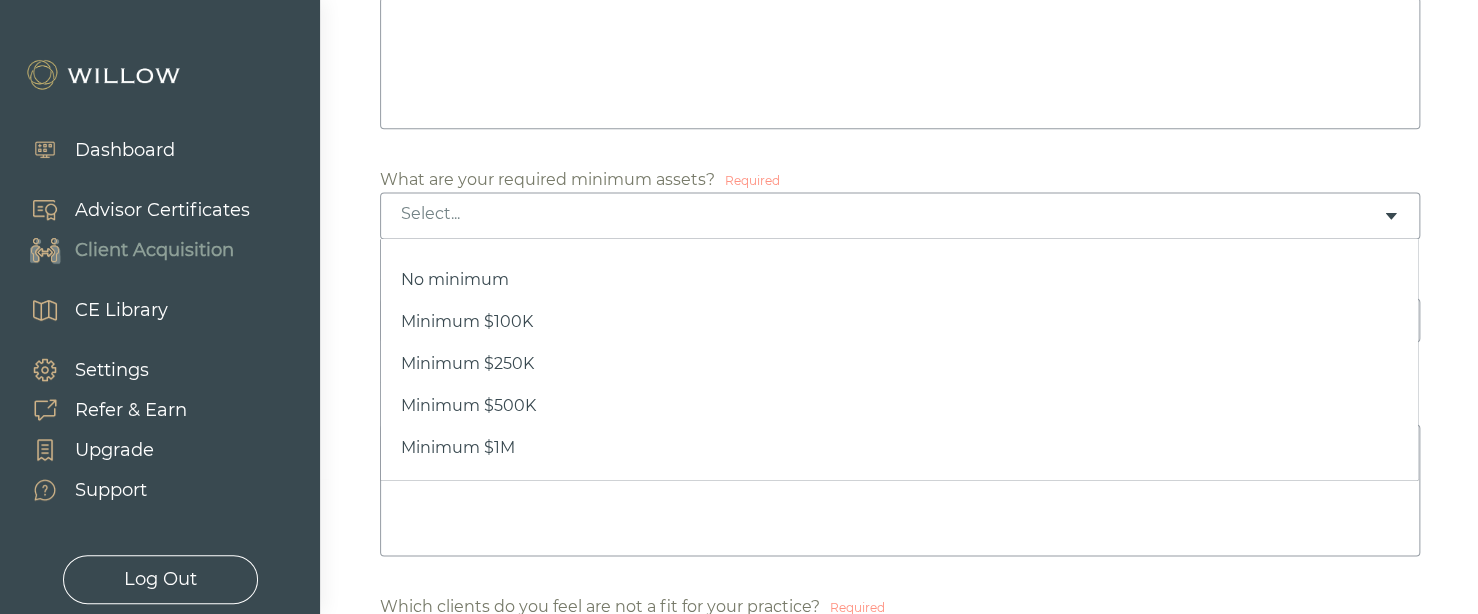 click at bounding box center (739, 307) 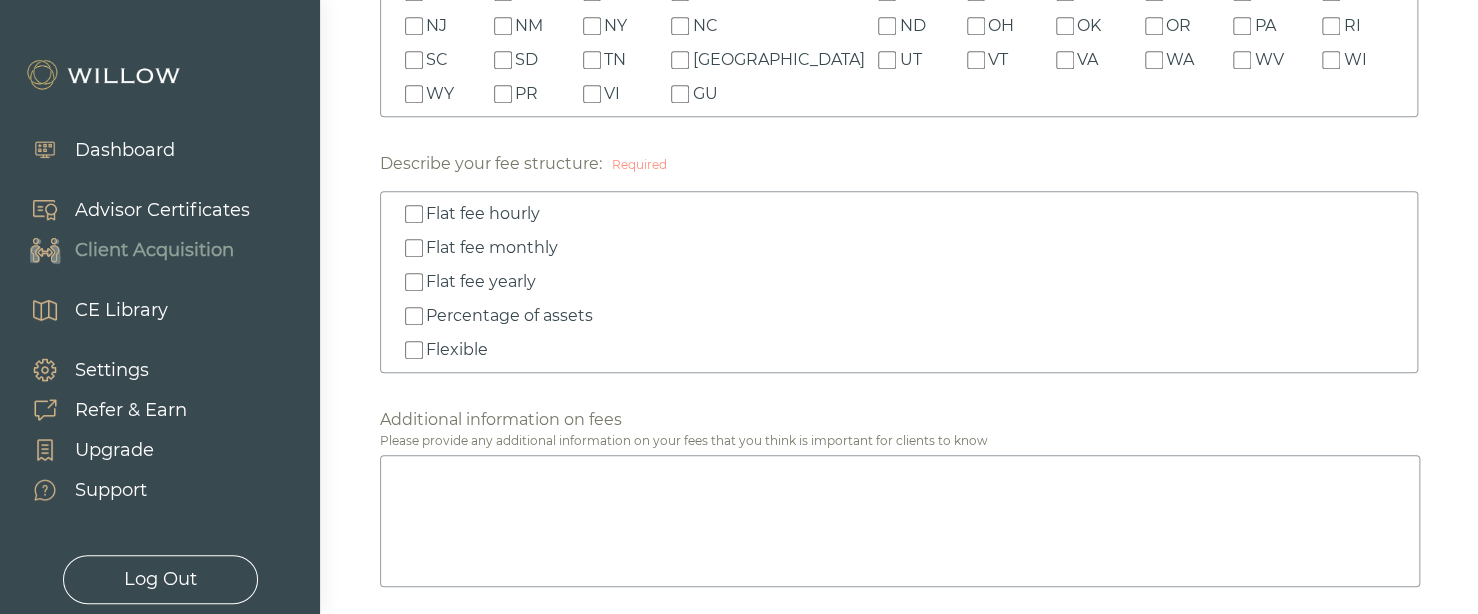 scroll, scrollTop: 717, scrollLeft: 0, axis: vertical 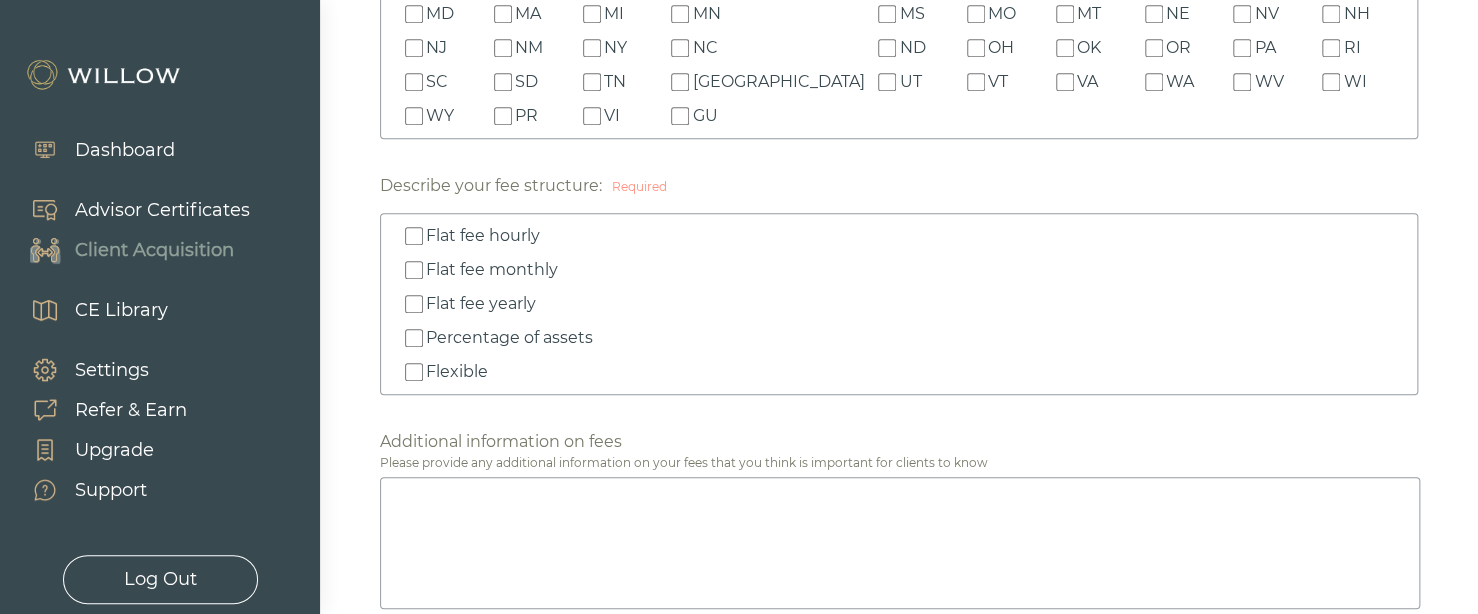 click on "Advisor Certificates" at bounding box center (162, 210) 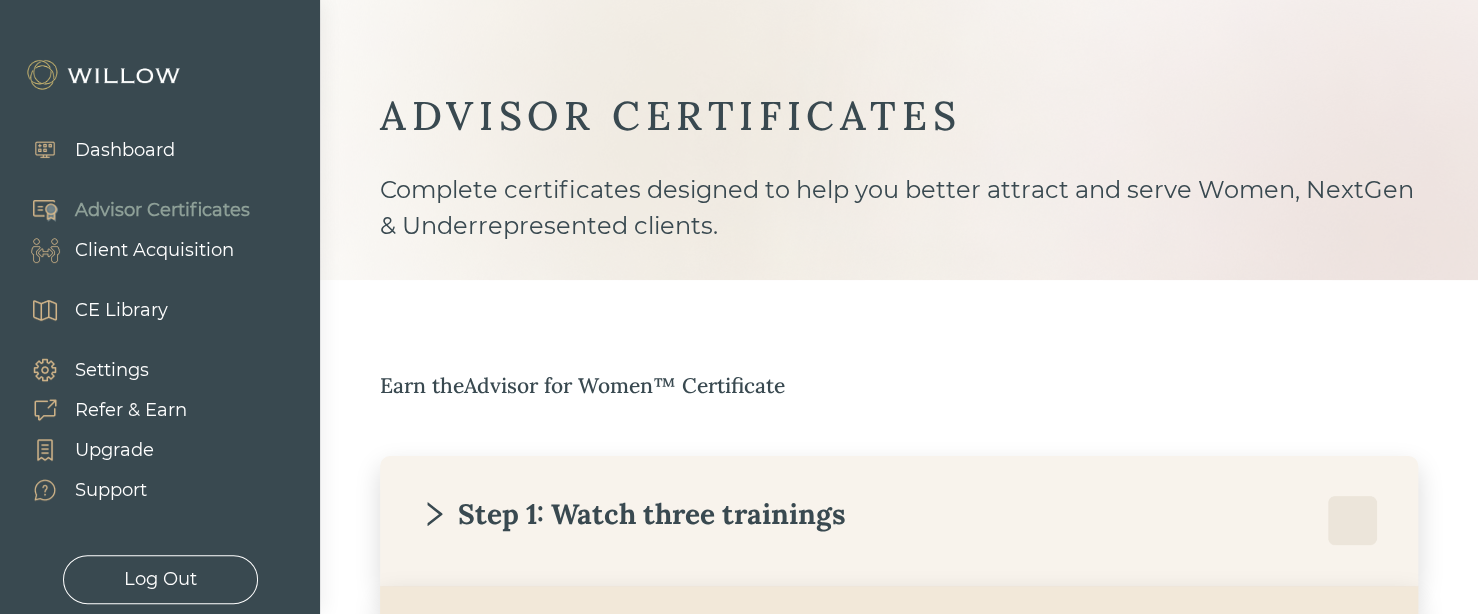 click on "Client Acquisition" at bounding box center [154, 250] 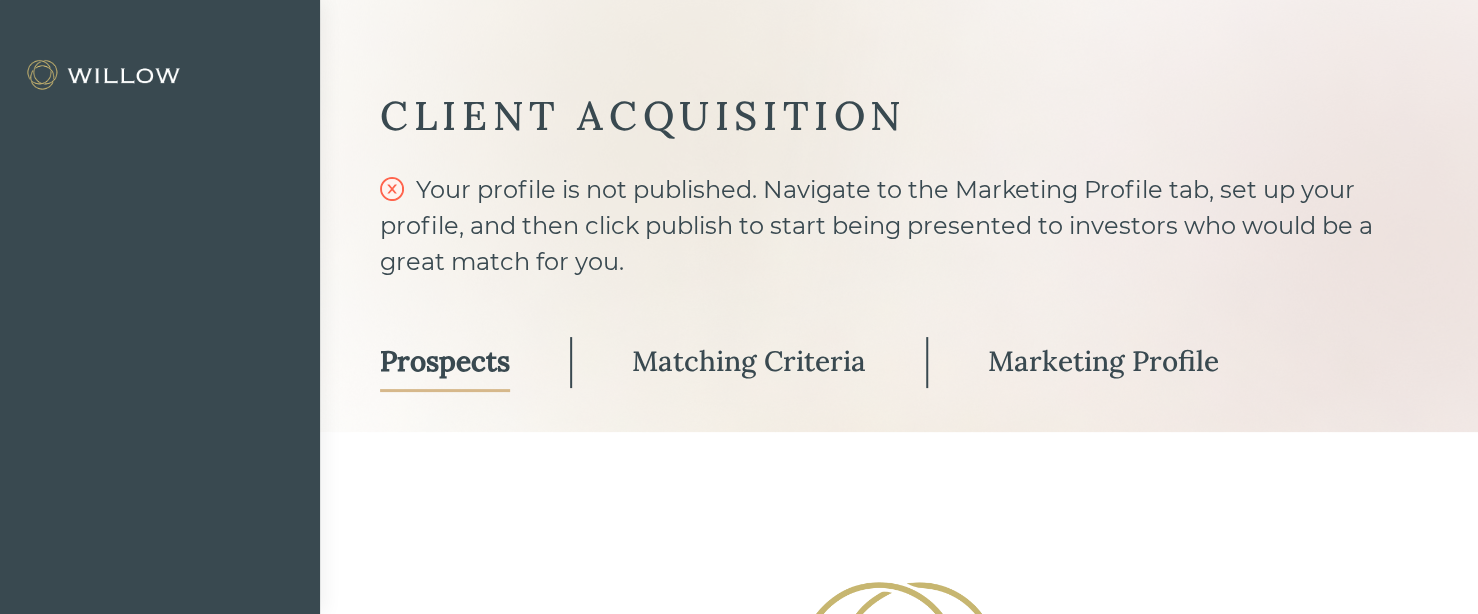 click at bounding box center [160, 307] 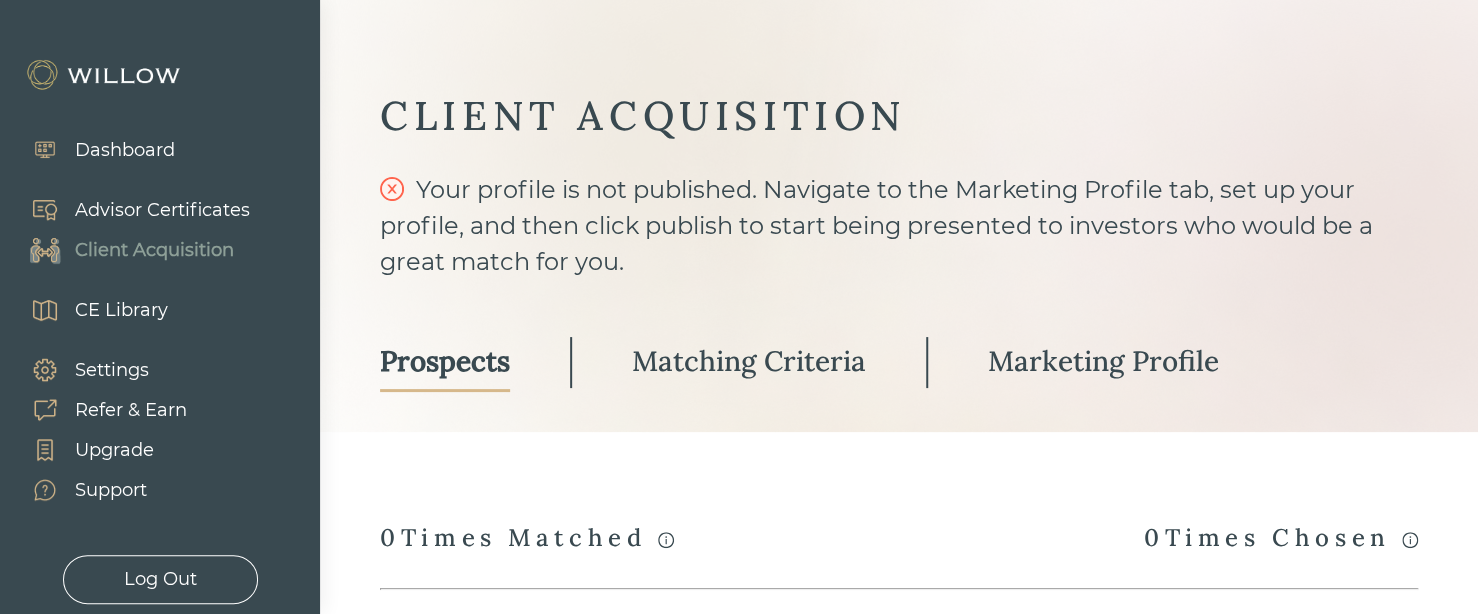 click on "Matching Criteria" at bounding box center [749, 361] 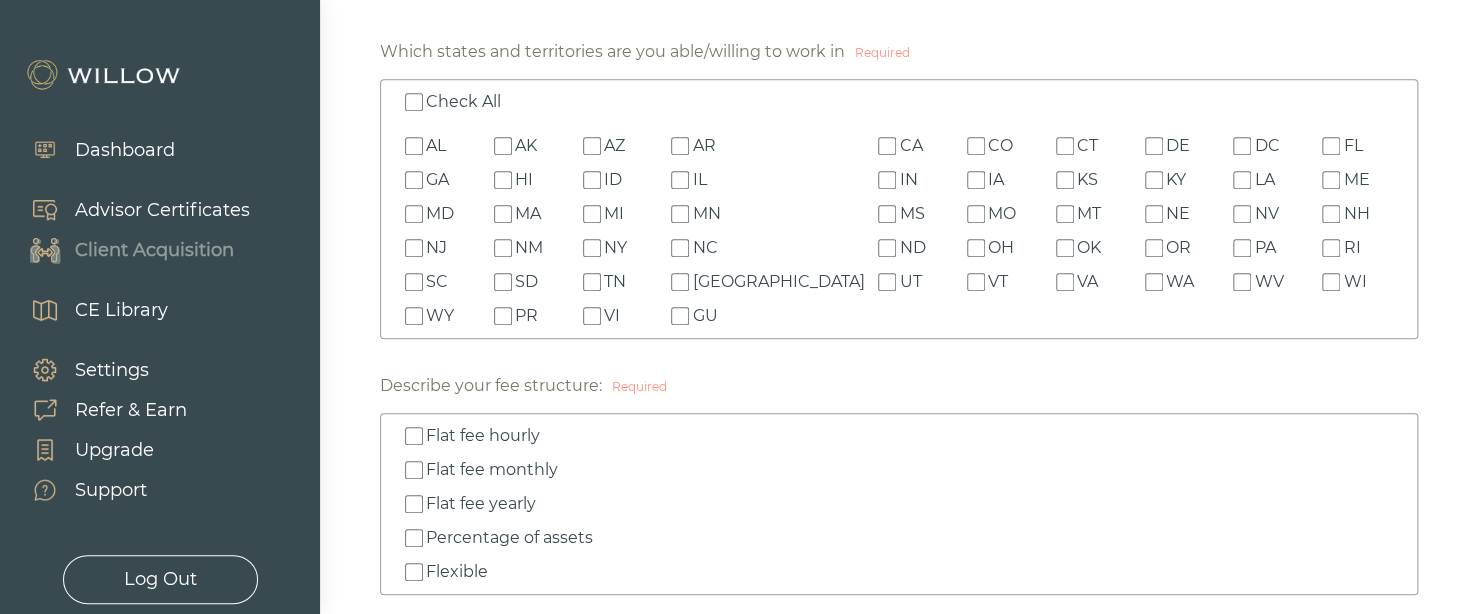 scroll, scrollTop: 480, scrollLeft: 0, axis: vertical 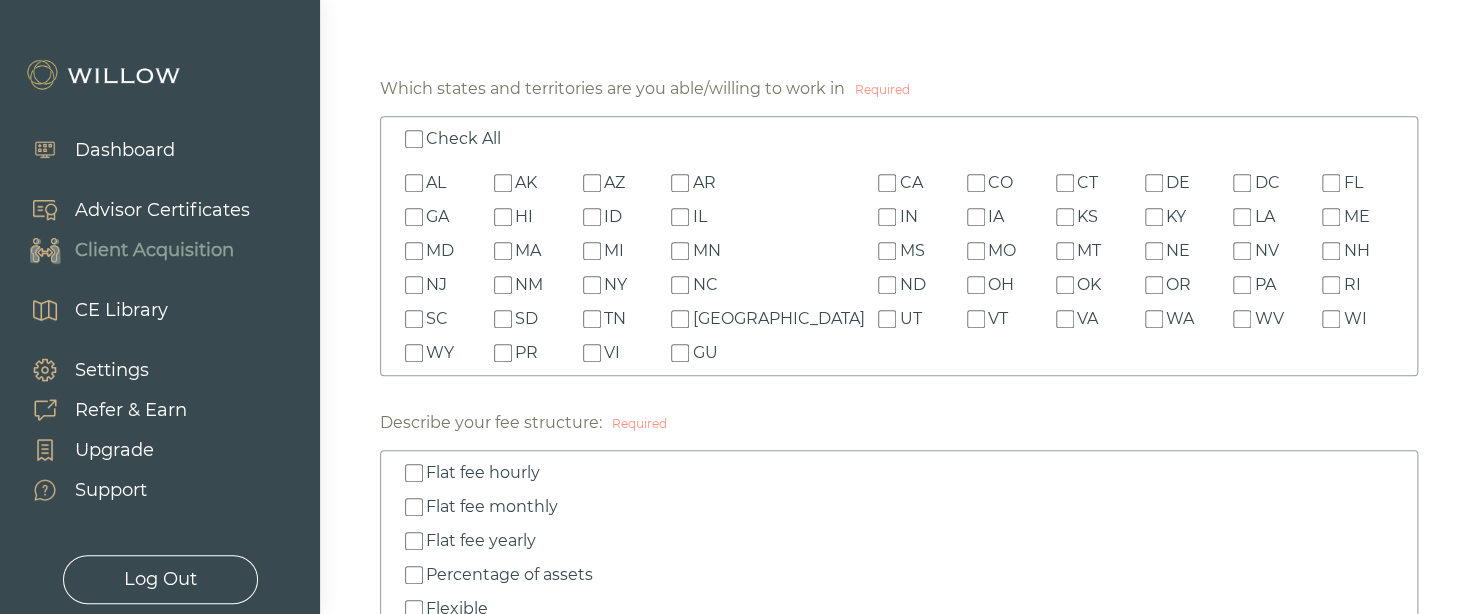 click on "Check All" at bounding box center [414, 139] 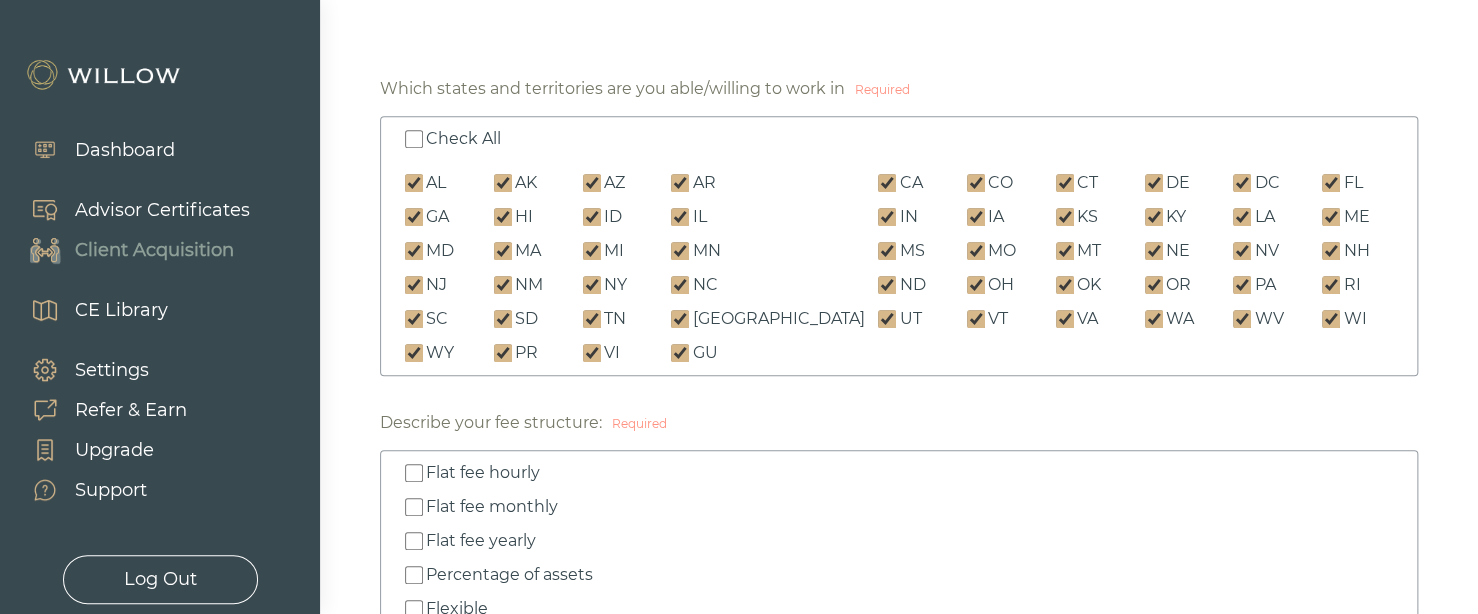 checkbox on "true" 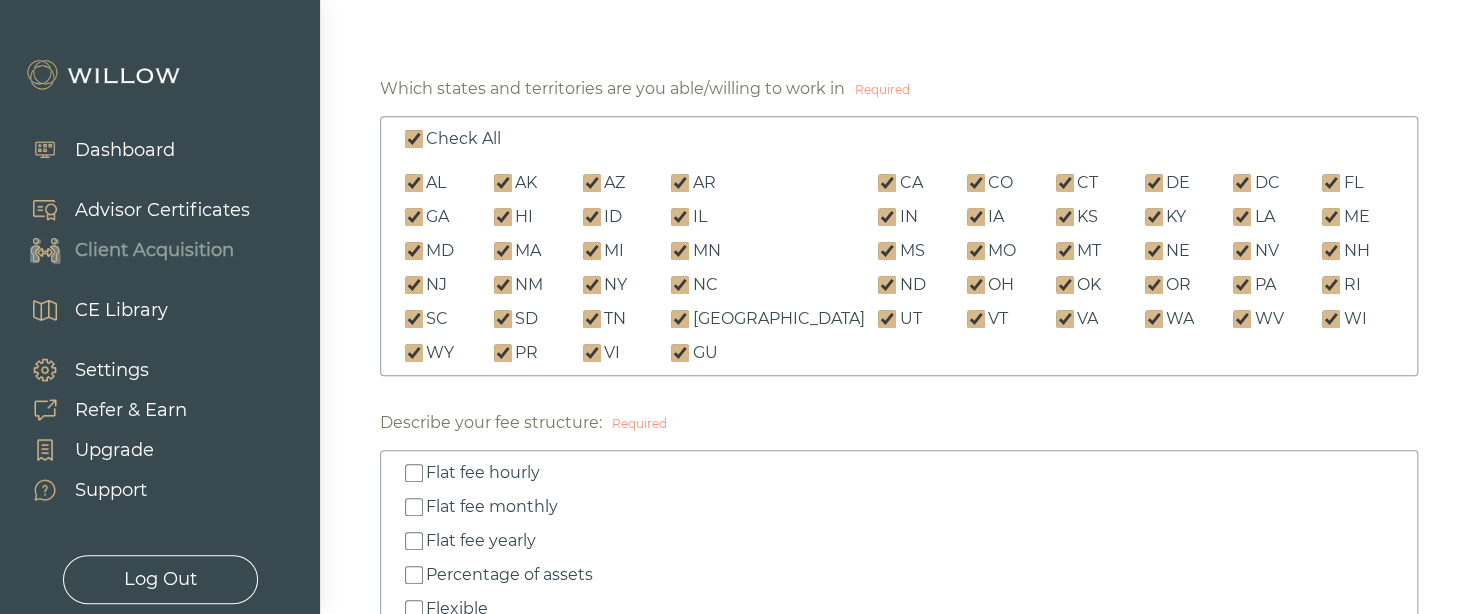 checkbox on "true" 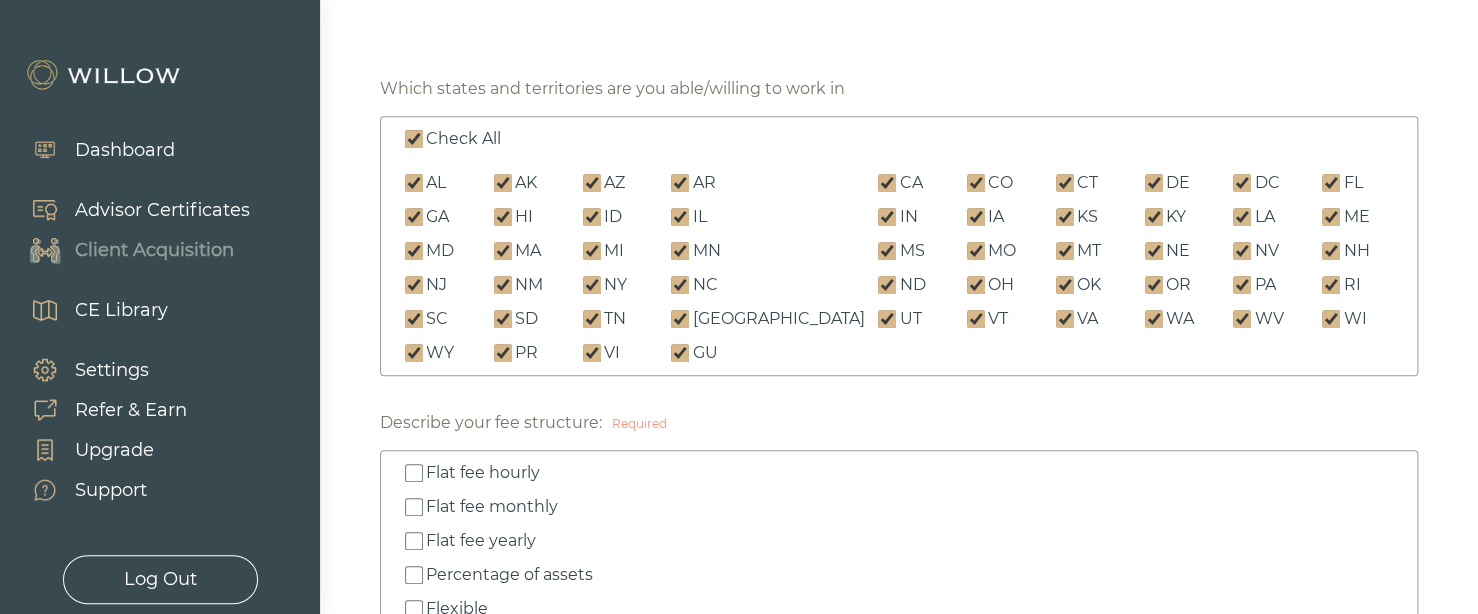 click on "Check All" at bounding box center [414, 139] 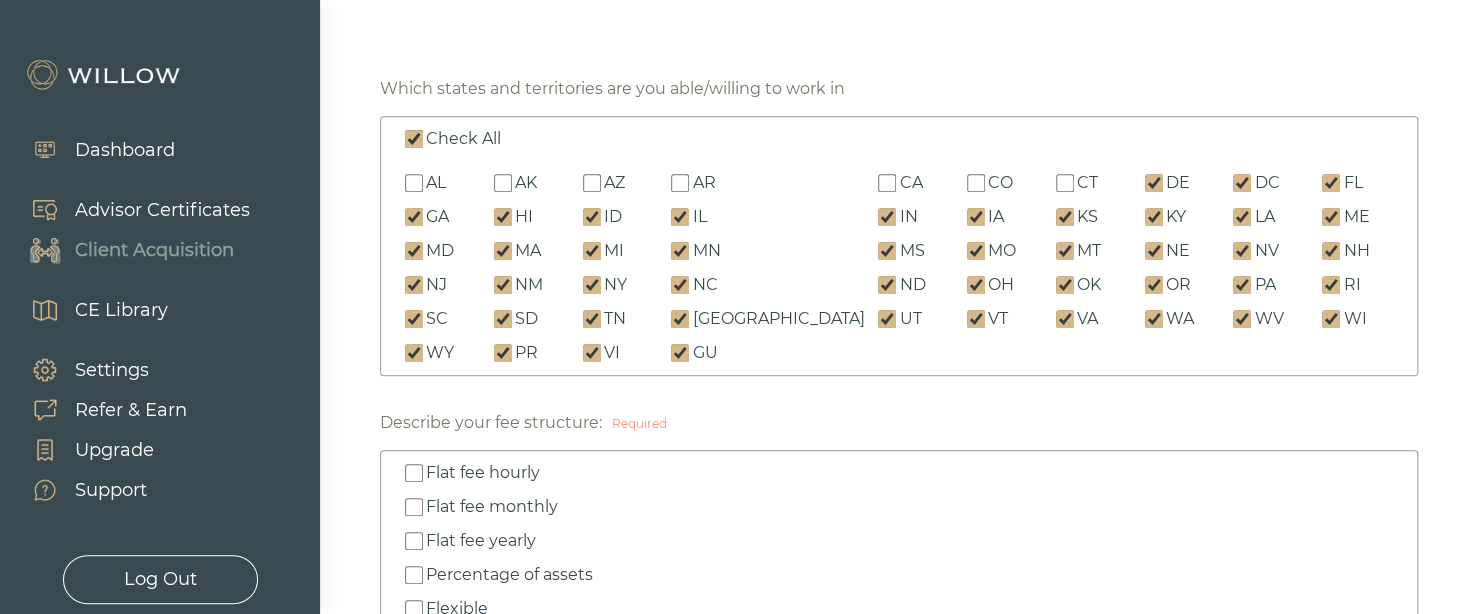 checkbox on "false" 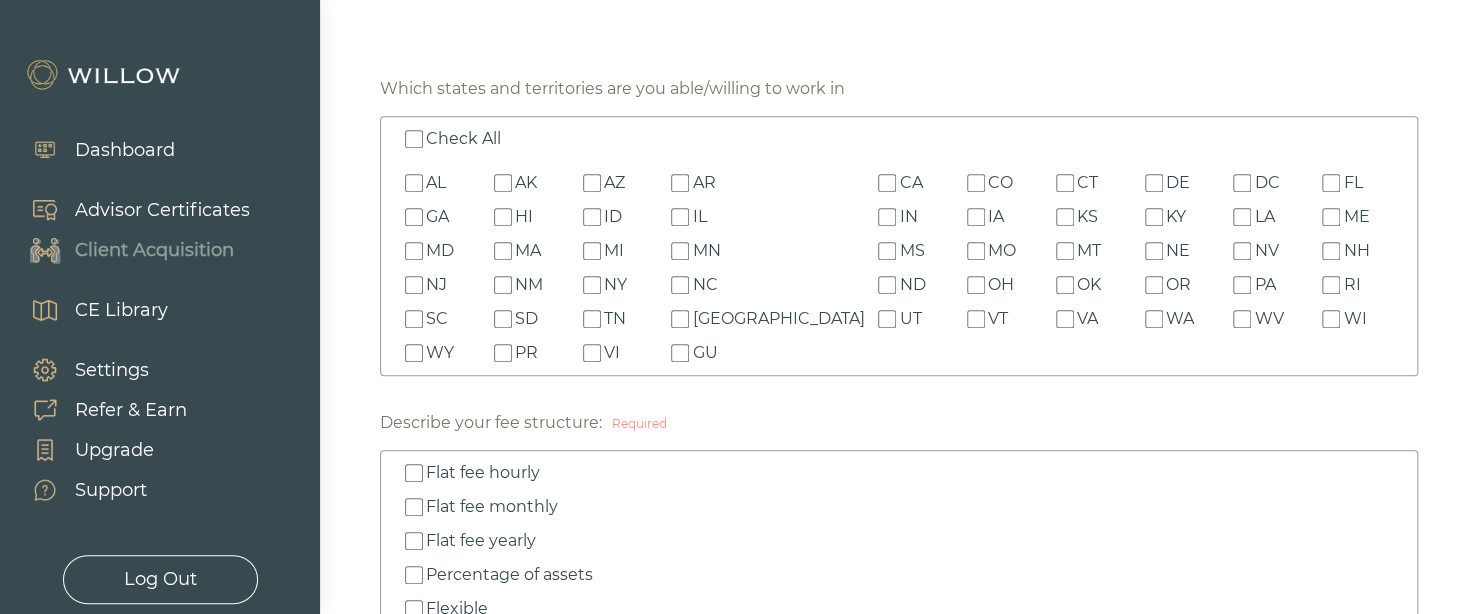 checkbox on "false" 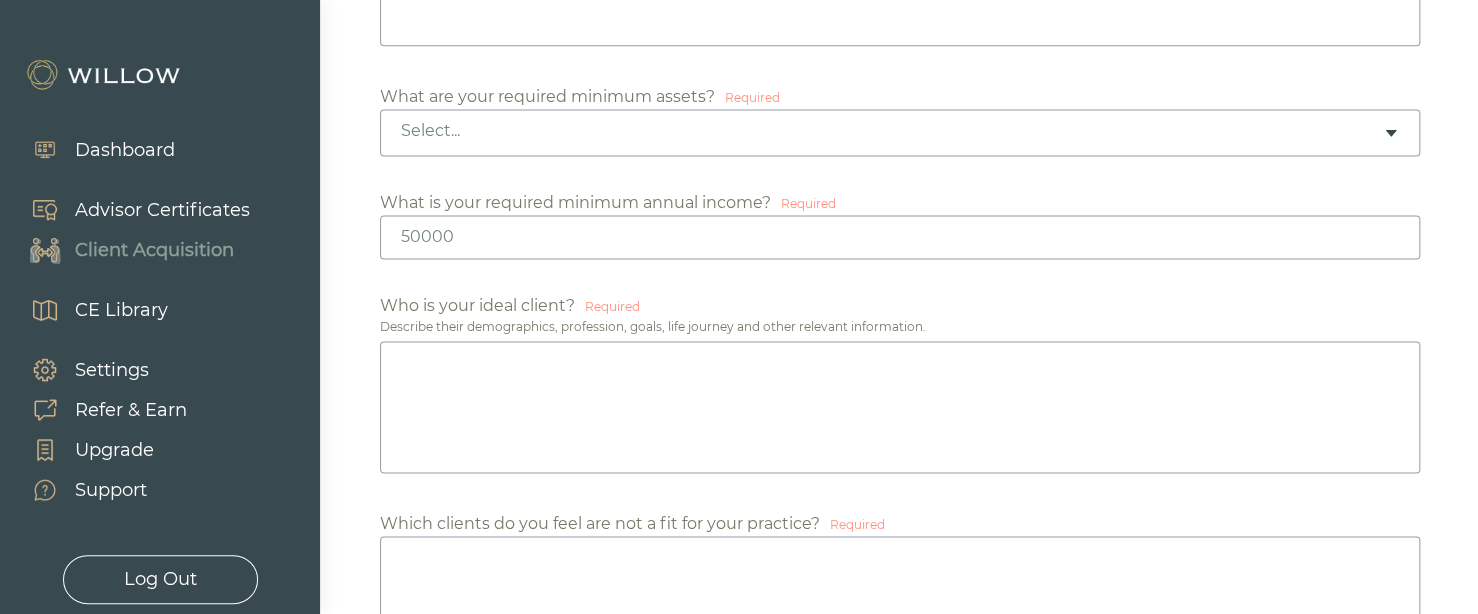 scroll, scrollTop: 1232, scrollLeft: 0, axis: vertical 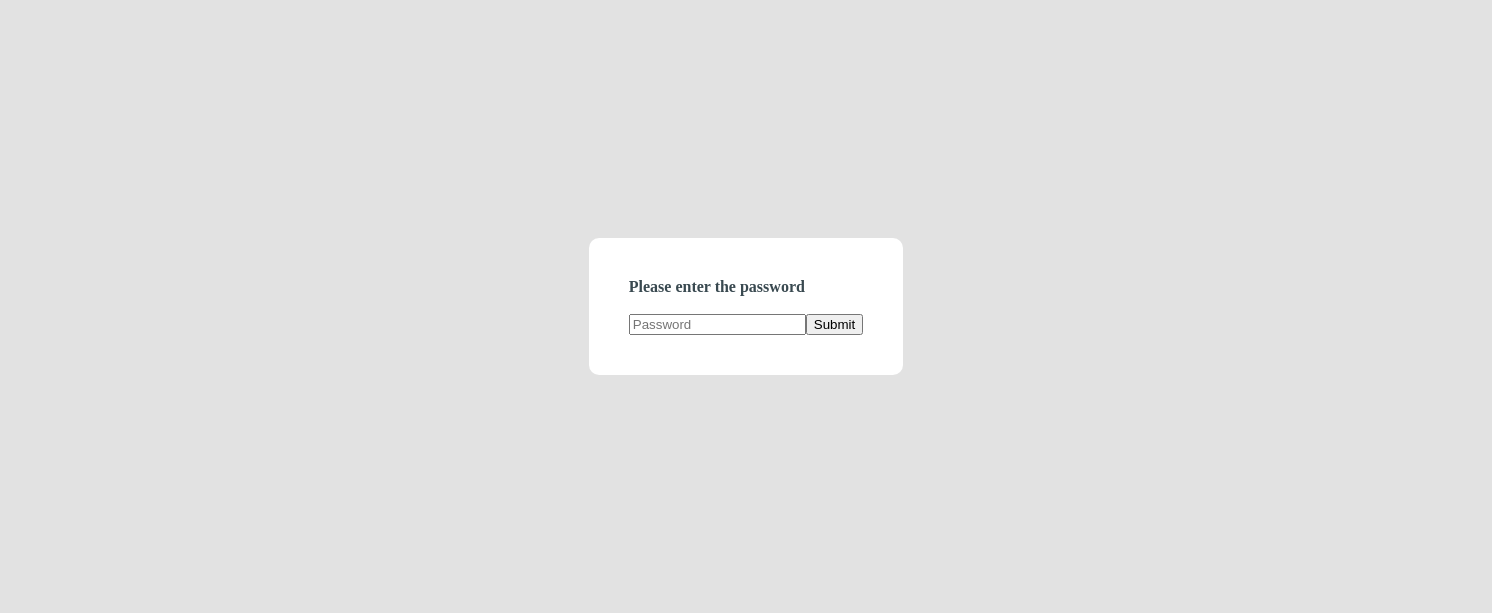 click at bounding box center [717, 324] 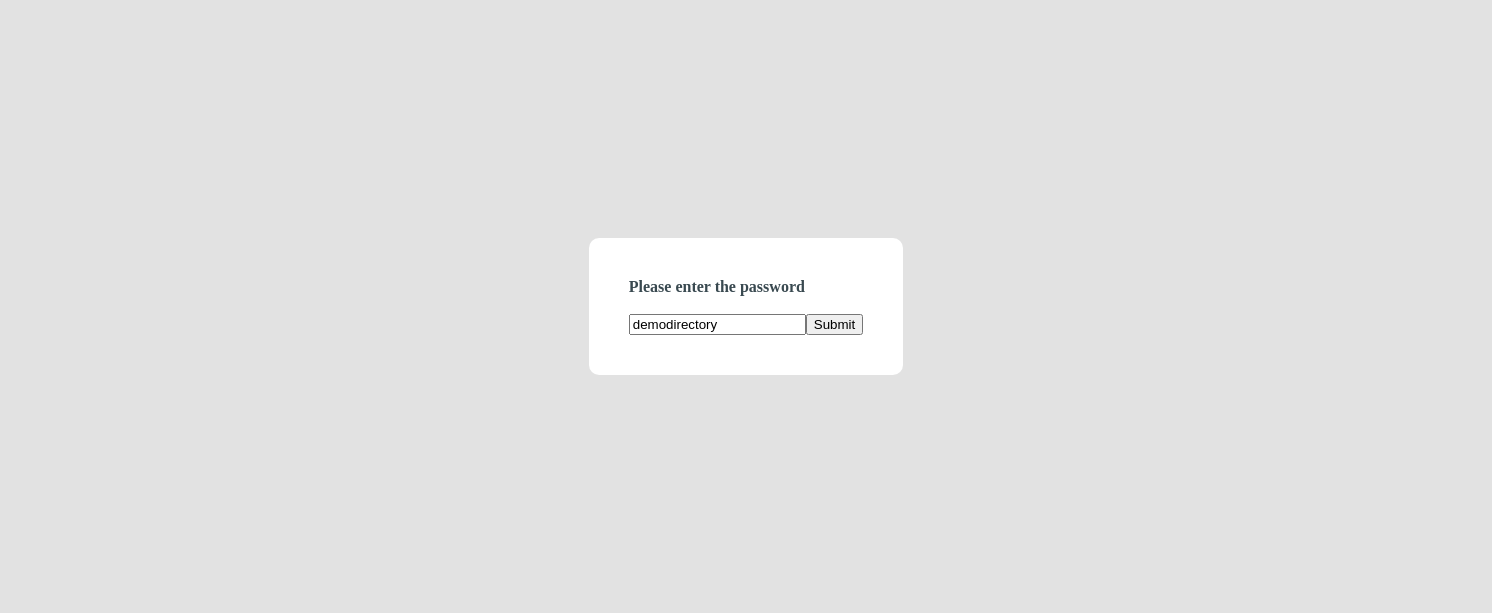type on "demodirectory" 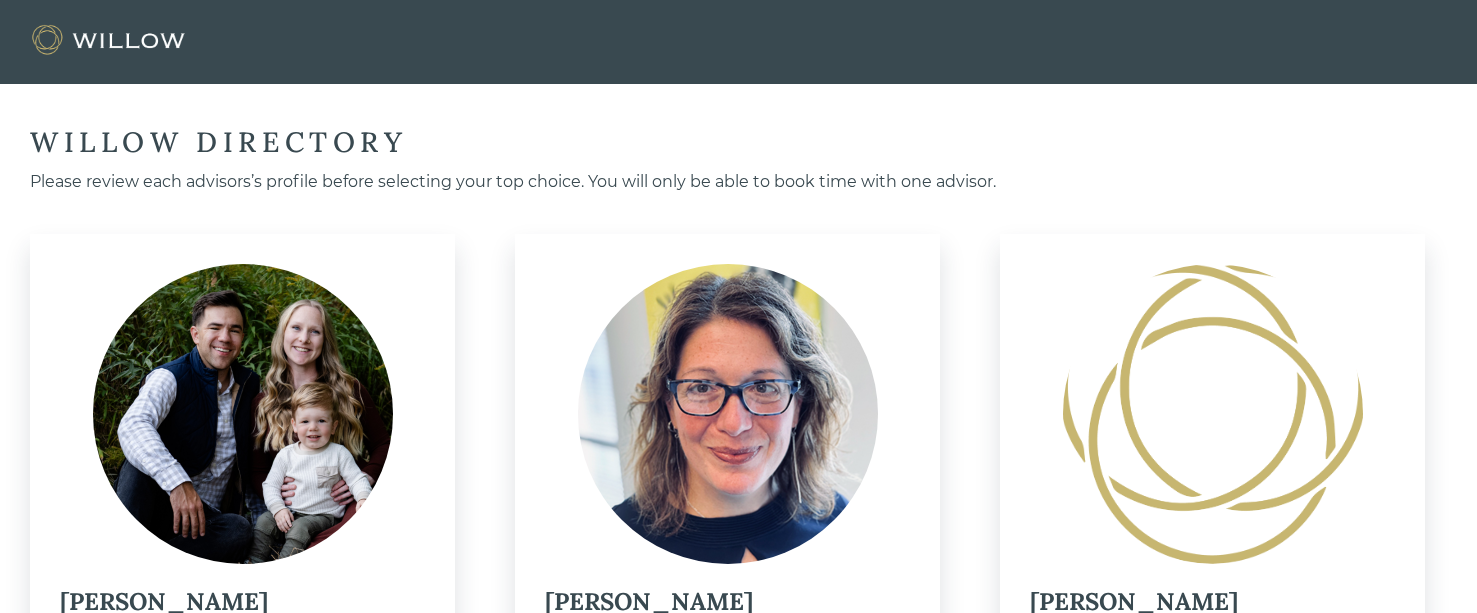 scroll, scrollTop: 3059, scrollLeft: 0, axis: vertical 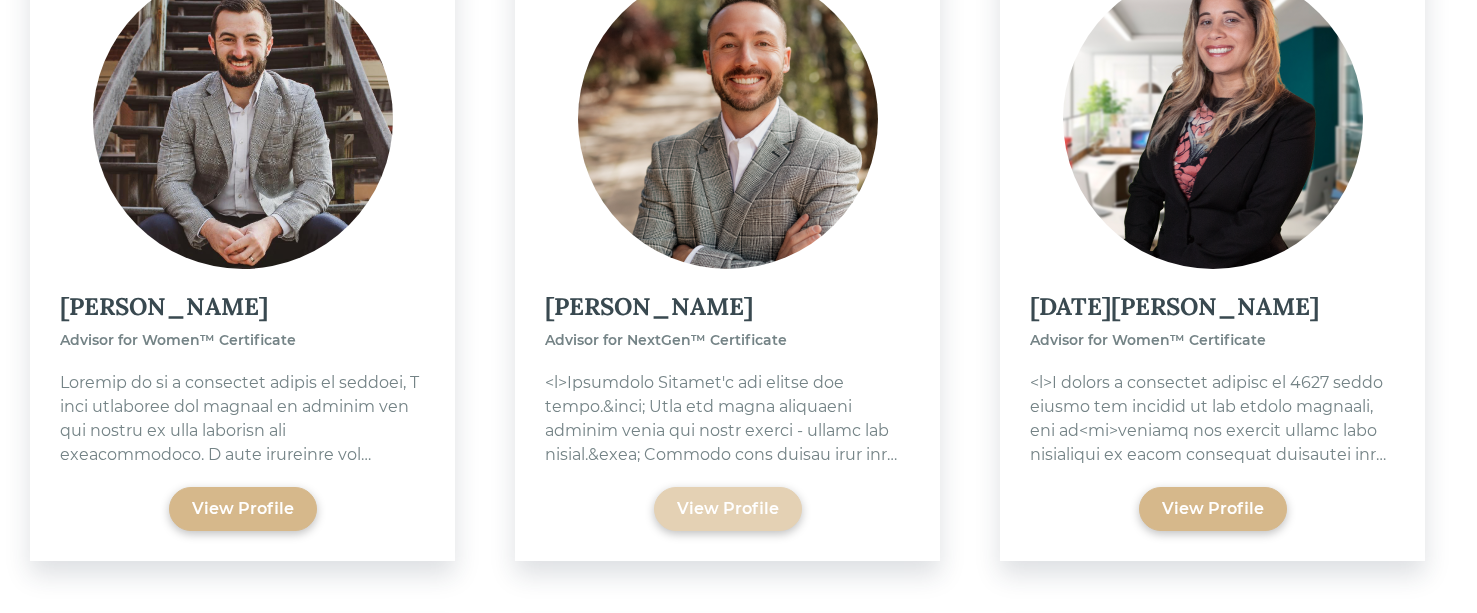 click on "View Profile" at bounding box center [728, 509] 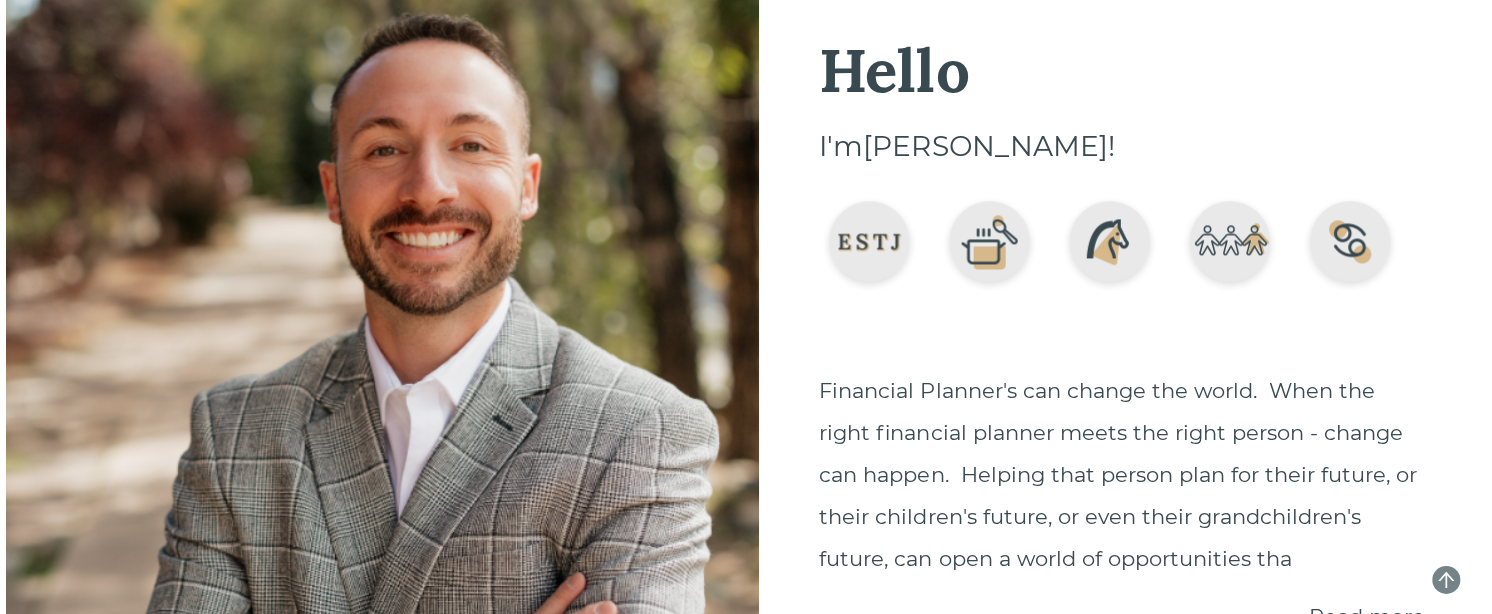 scroll, scrollTop: 0, scrollLeft: 0, axis: both 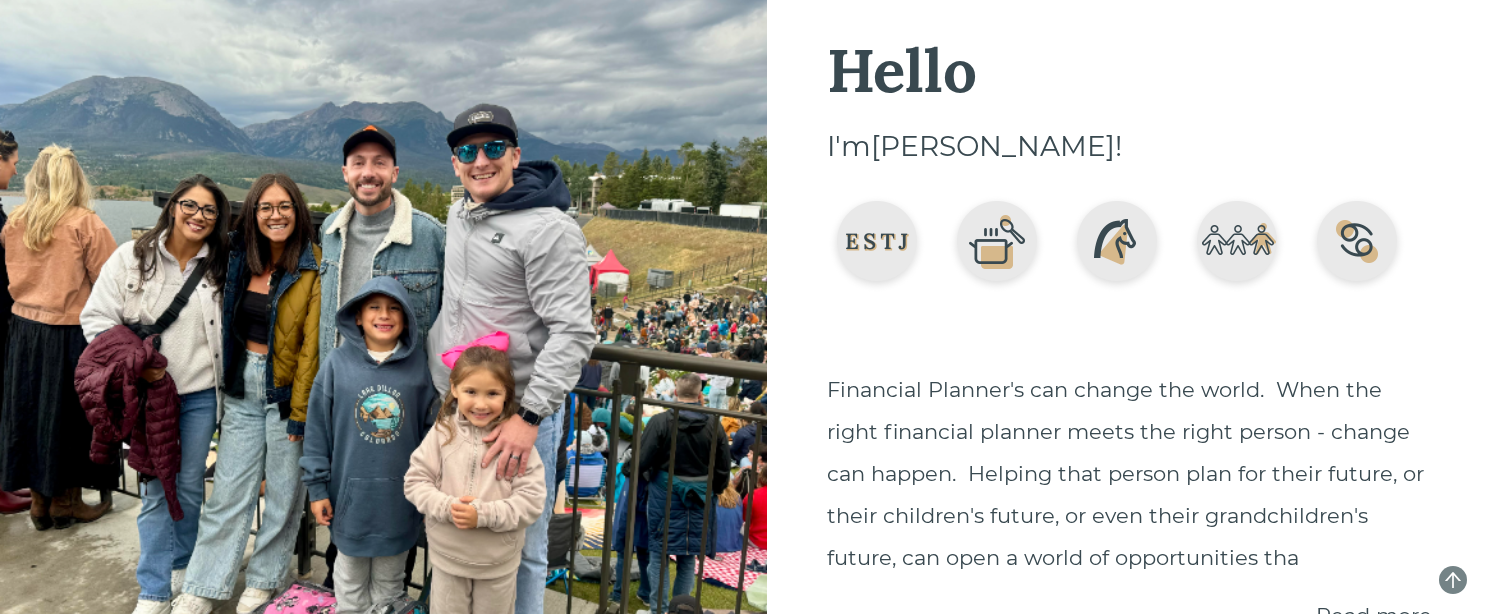click on "Financial Planner's can change the world.  When the right financial planner meets the right person - change can happen.  Helping that person plan for their future, or their children's future, or even their grandchildren's future, can open a world of opportunities tha" at bounding box center [1129, 474] 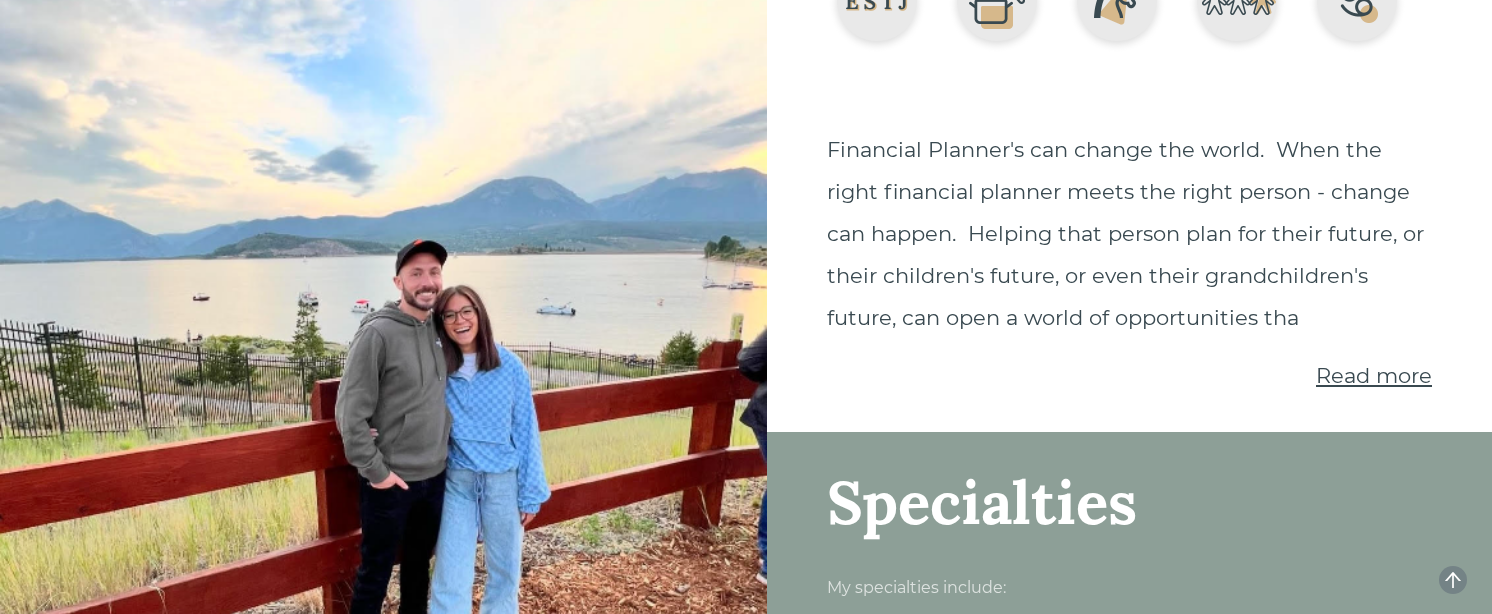 scroll, scrollTop: 120, scrollLeft: 0, axis: vertical 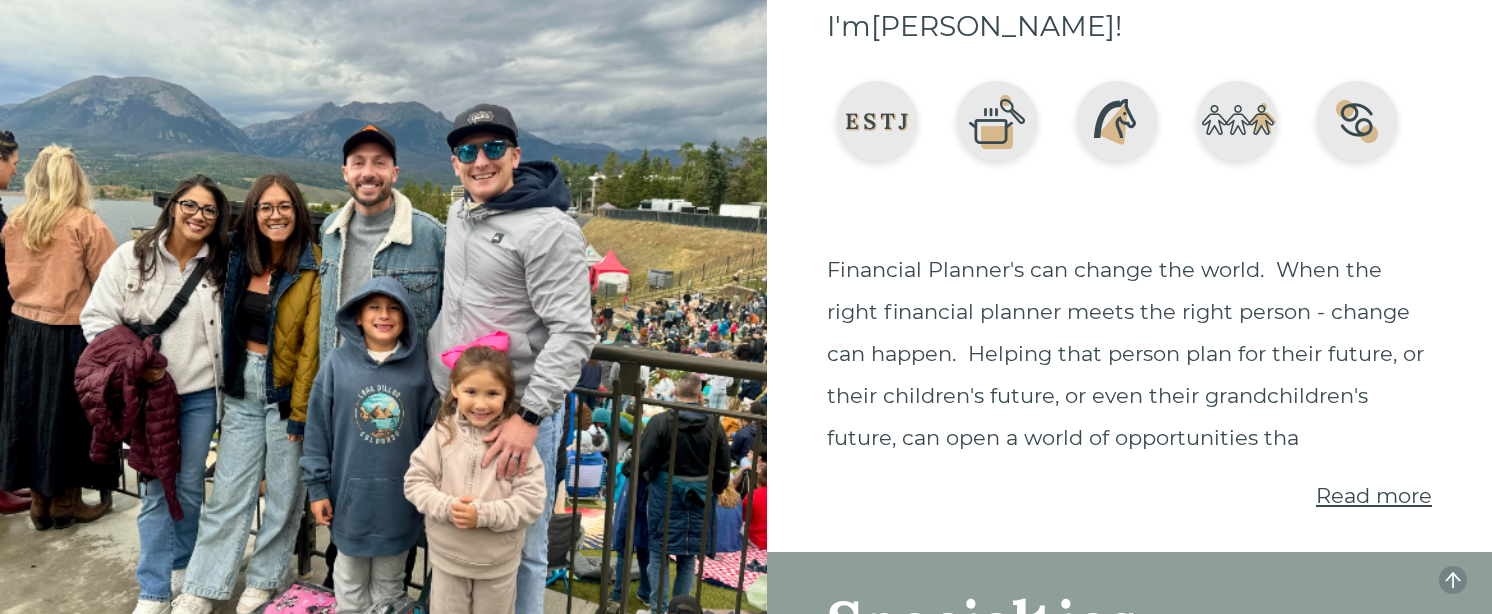 click on "Read more" at bounding box center [1374, 495] 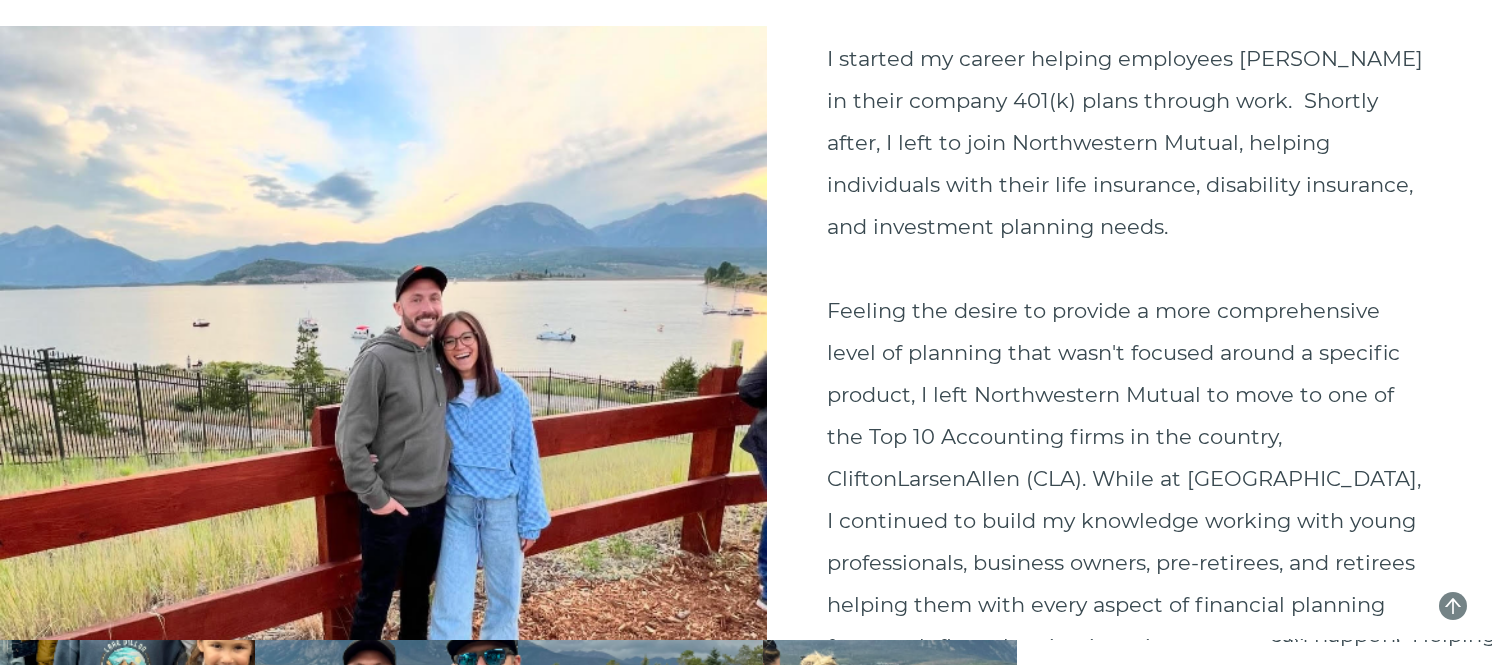scroll, scrollTop: 0, scrollLeft: 0, axis: both 